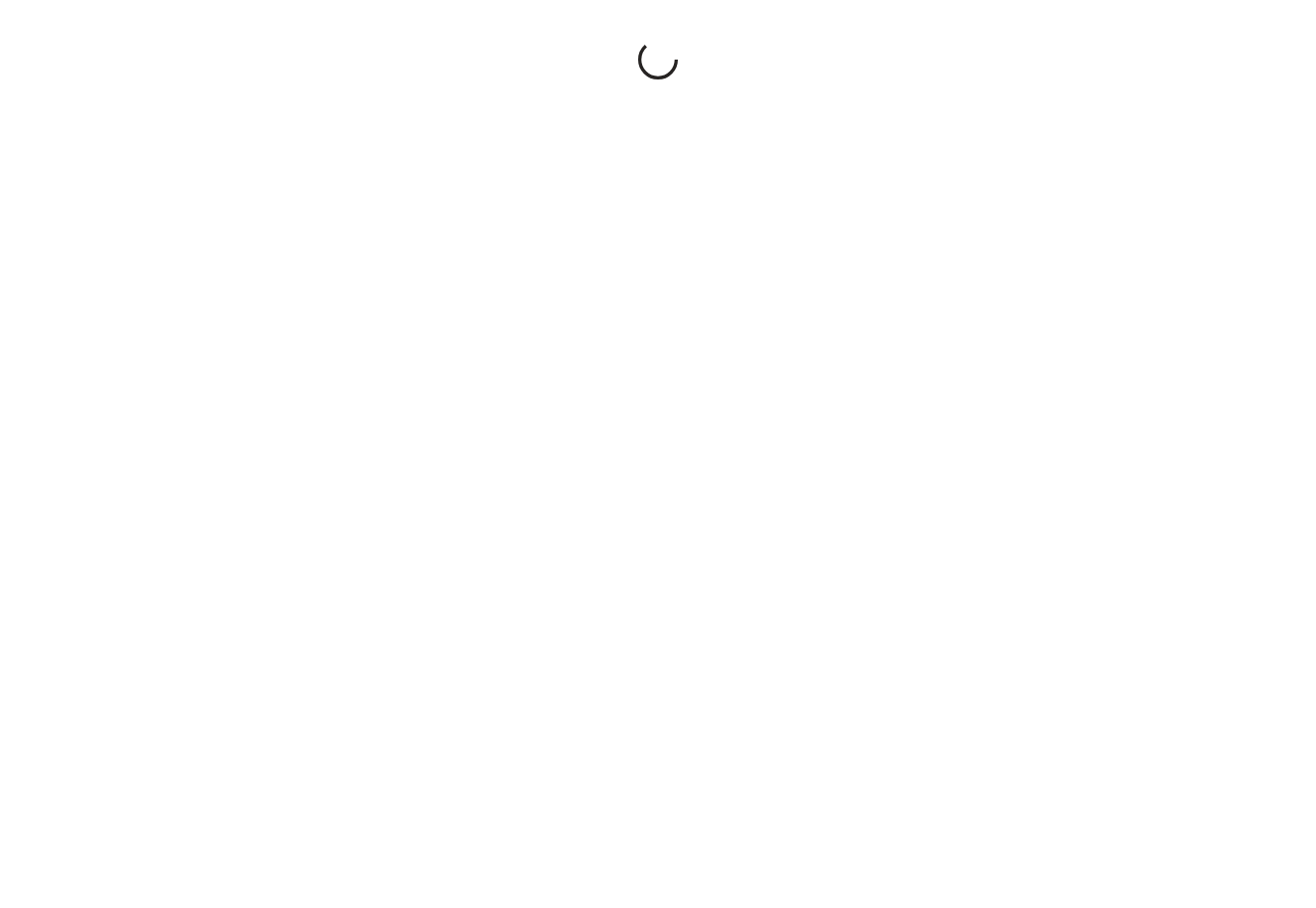 scroll, scrollTop: 0, scrollLeft: 0, axis: both 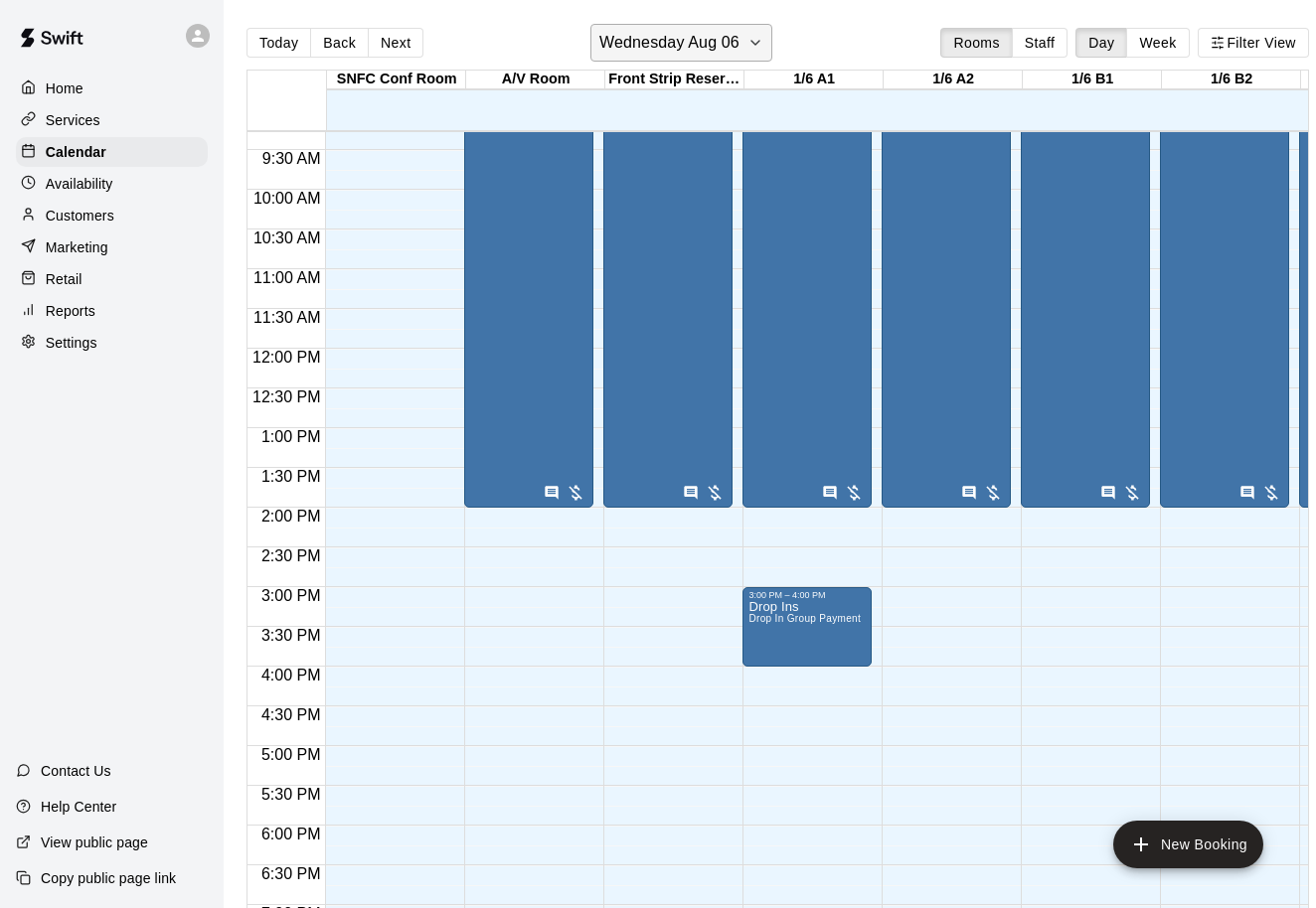 click on "Wednesday Aug 06" at bounding box center (669, 43) 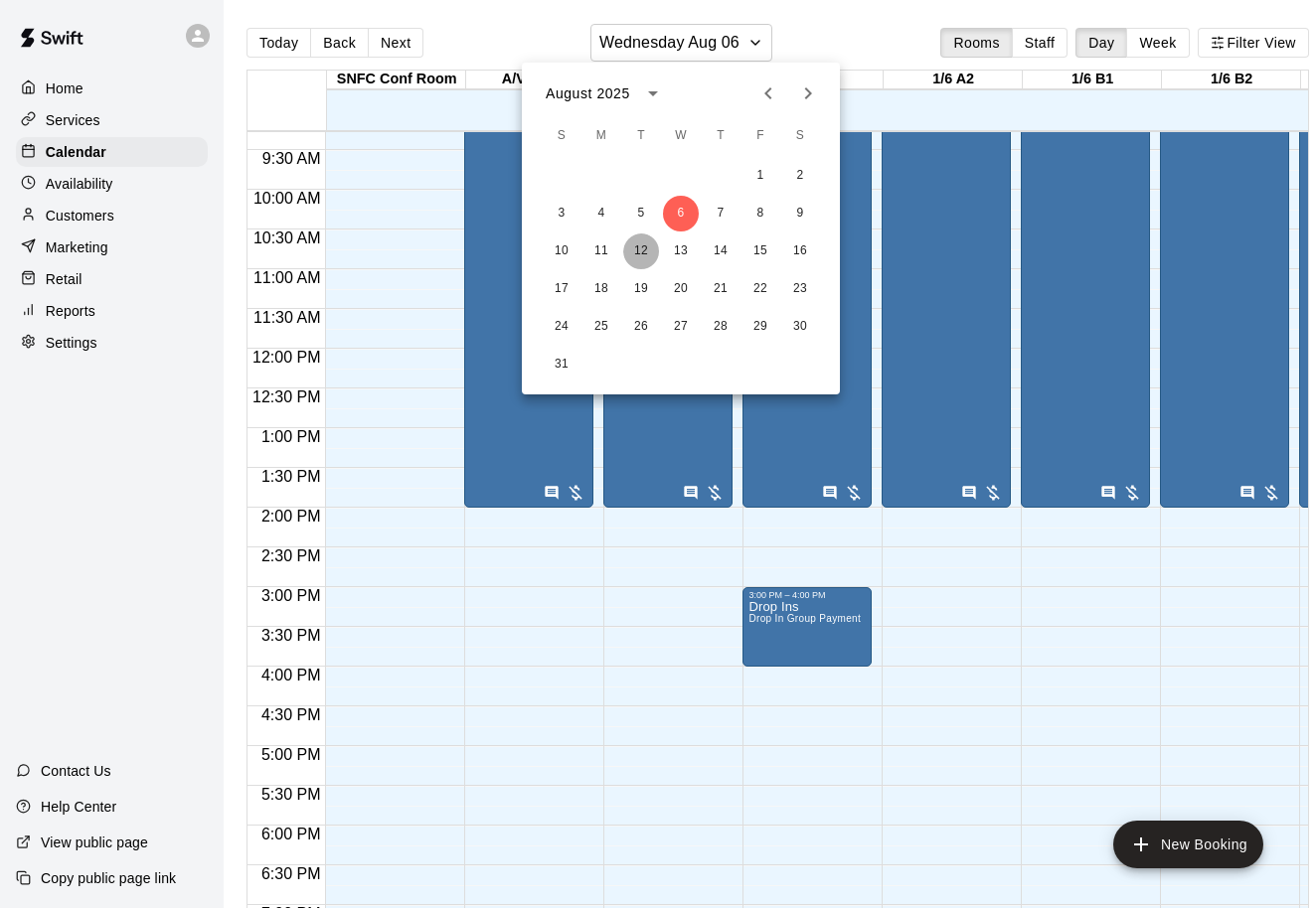 click on "12" at bounding box center (641, 251) 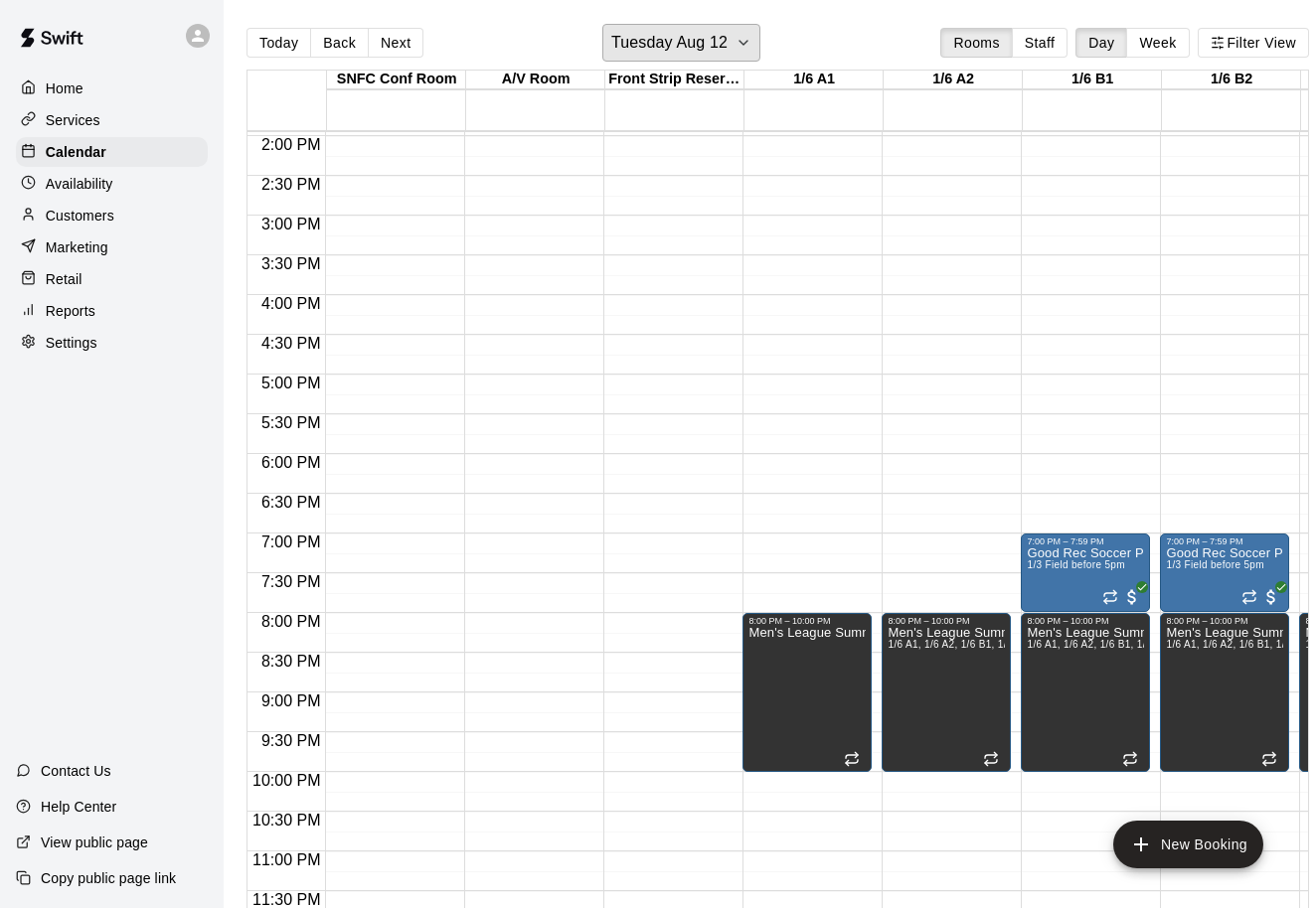 scroll, scrollTop: 1053, scrollLeft: 20, axis: both 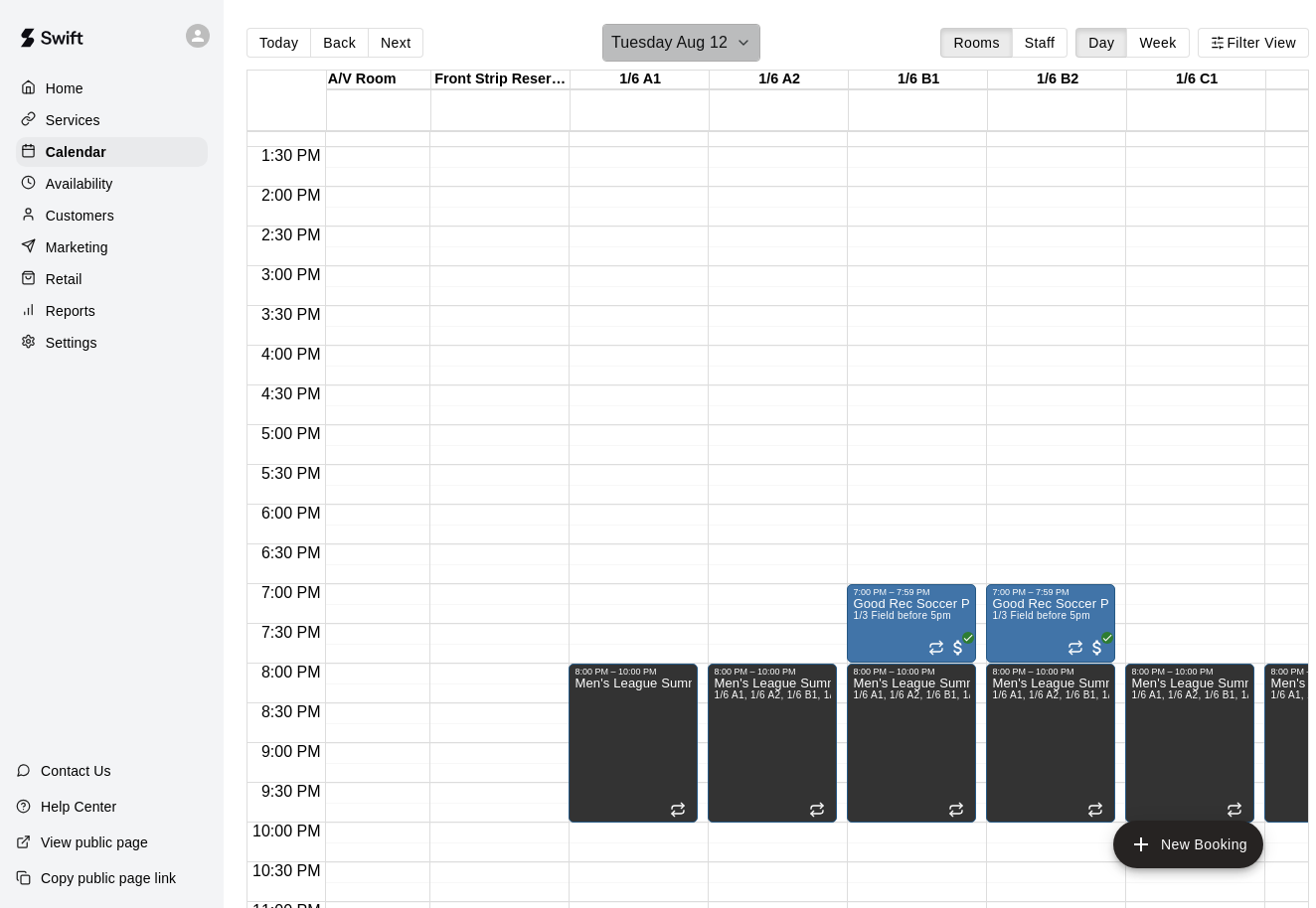 click on "Tuesday Aug 12" at bounding box center (681, 43) 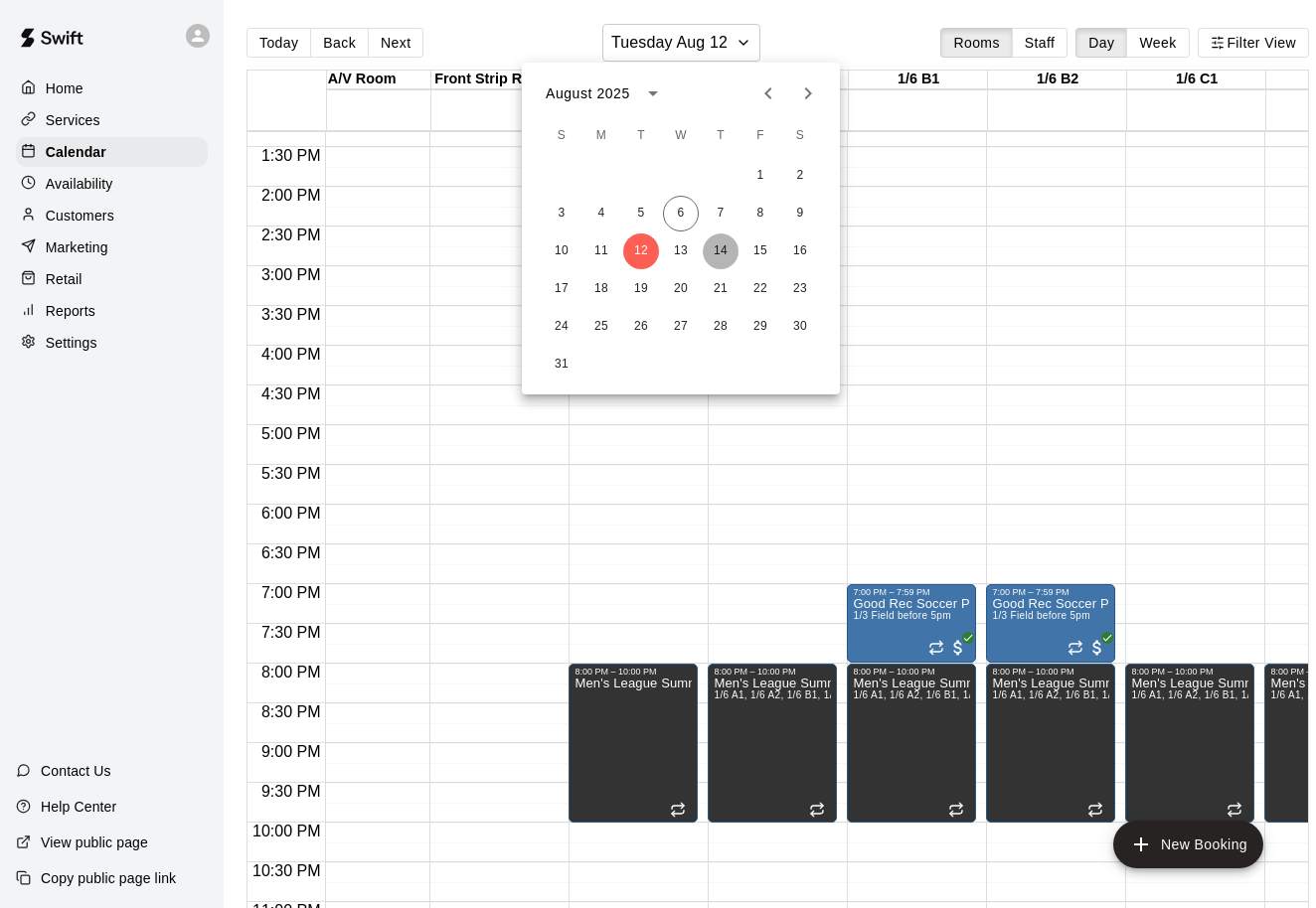 click on "14" at bounding box center [721, 251] 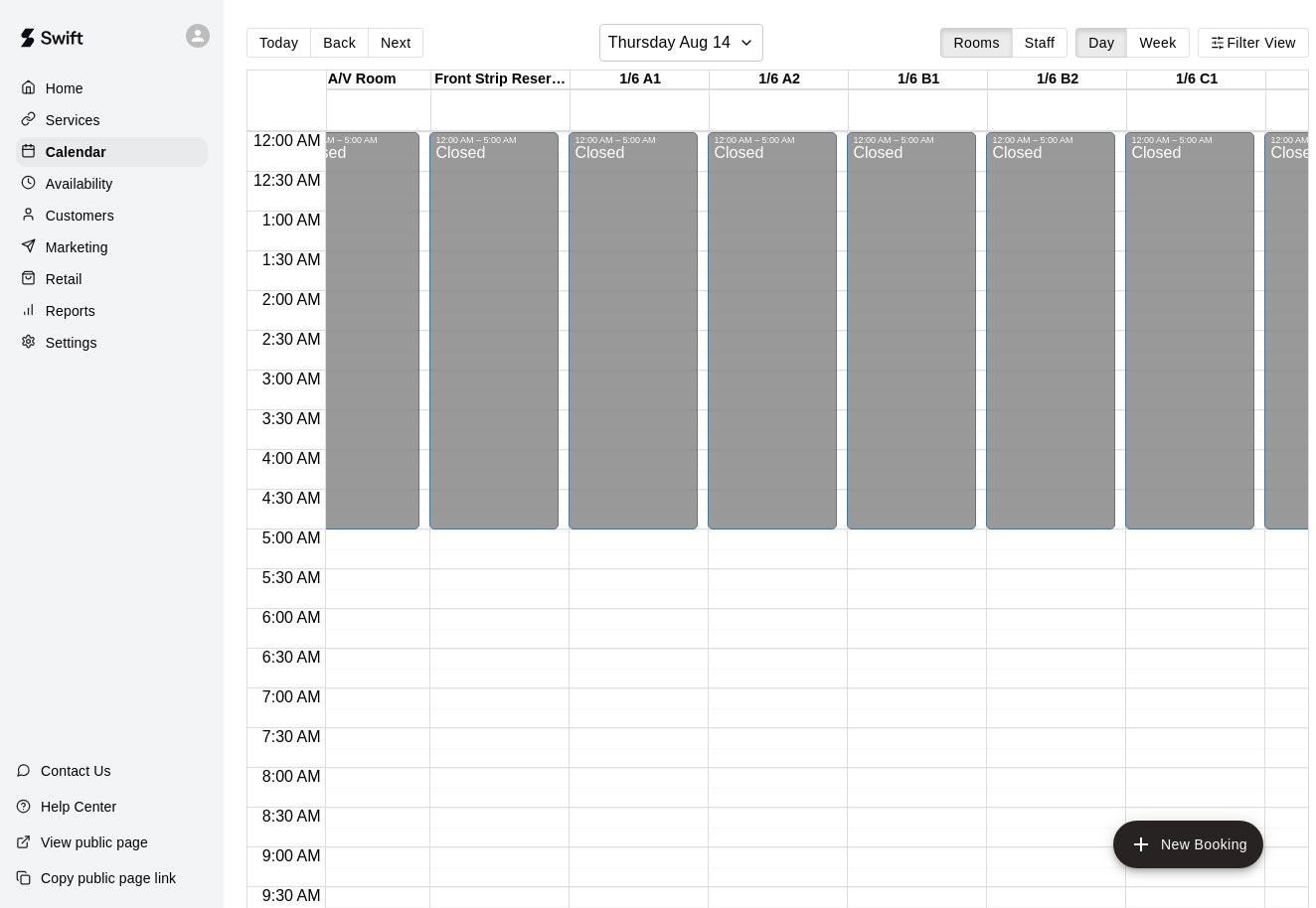 scroll, scrollTop: 0, scrollLeft: 174, axis: horizontal 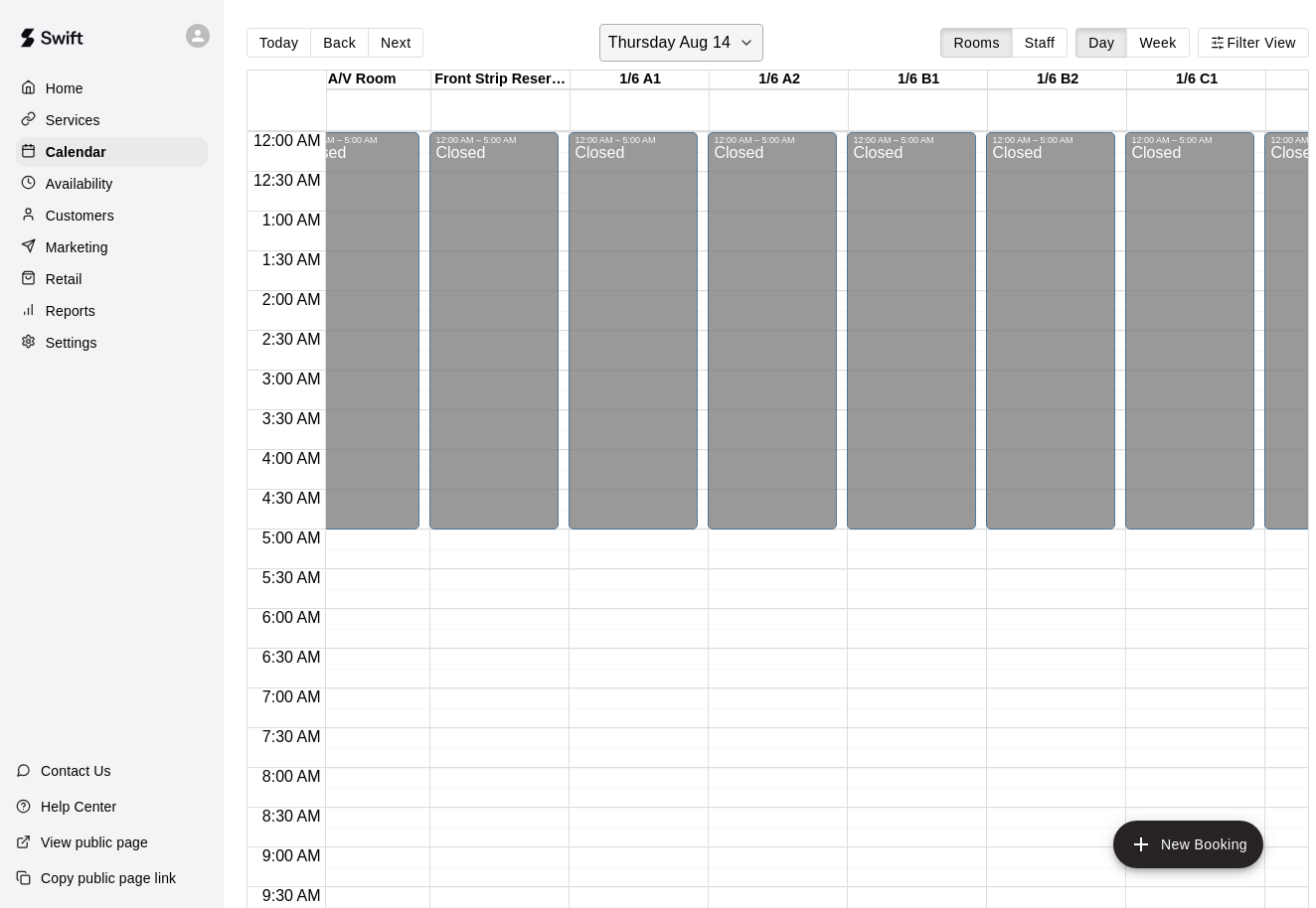 click on "Thursday Aug 14" at bounding box center (669, 43) 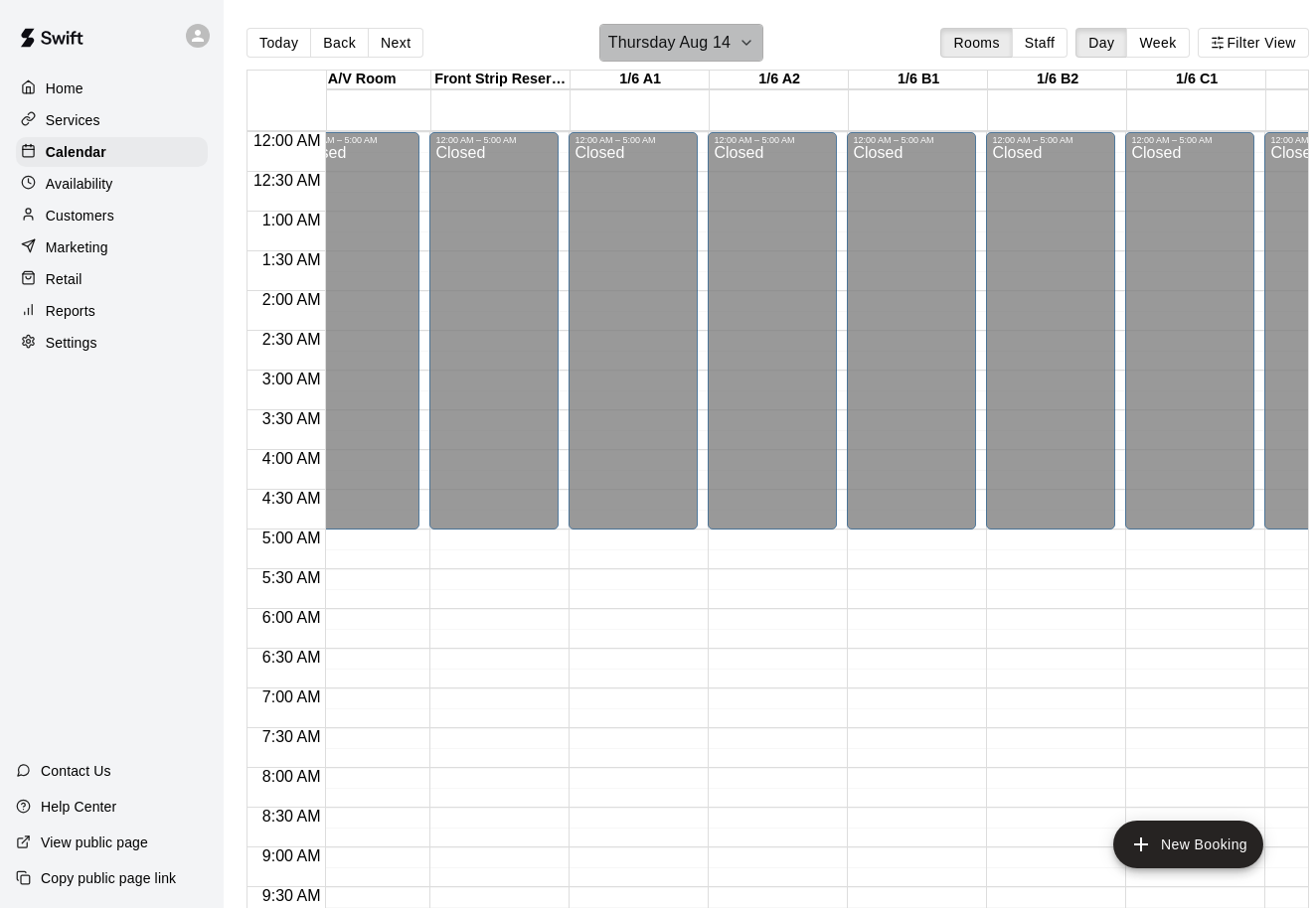 click on "Thursday Aug 14" at bounding box center (669, 43) 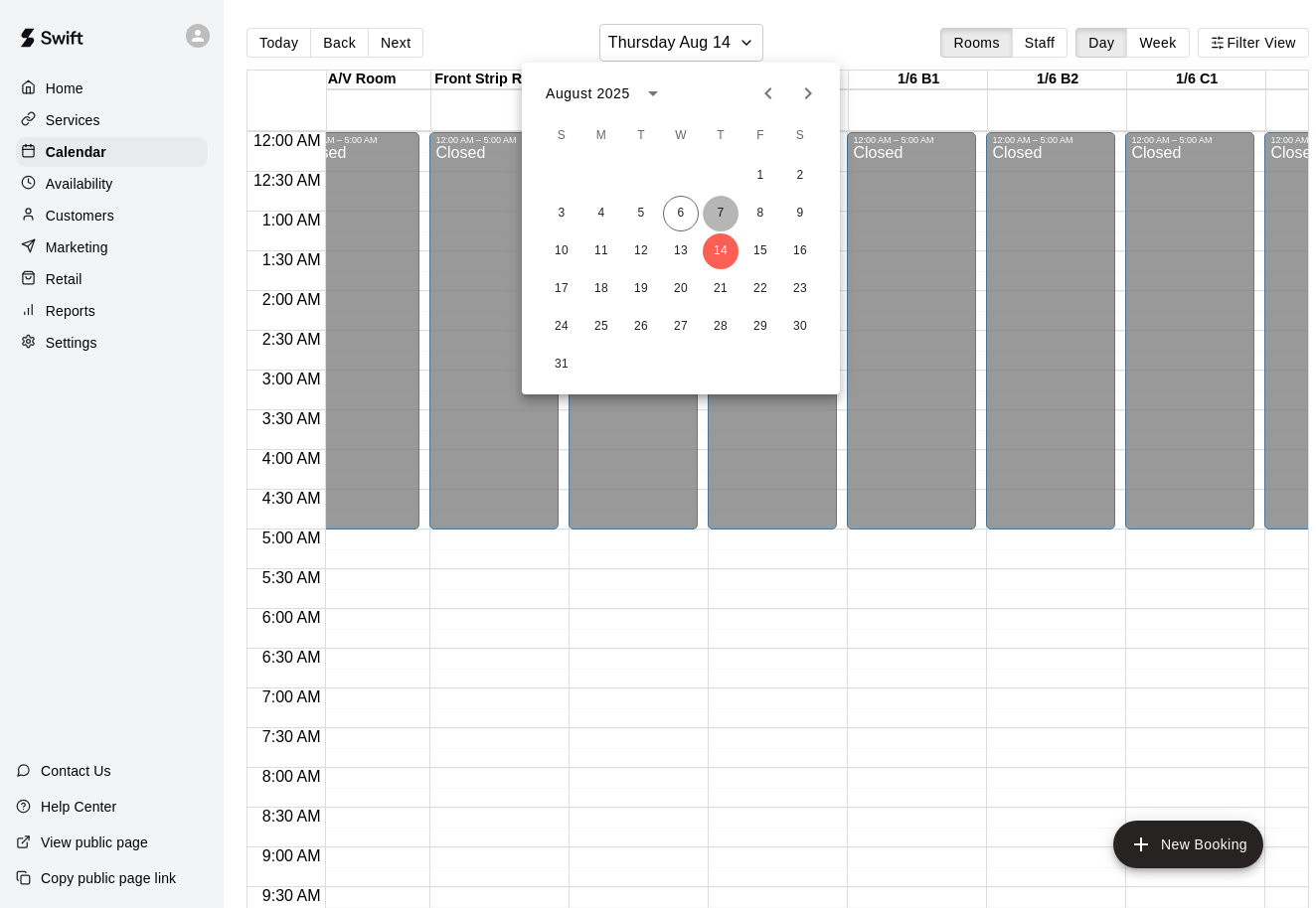 click on "7" at bounding box center [721, 214] 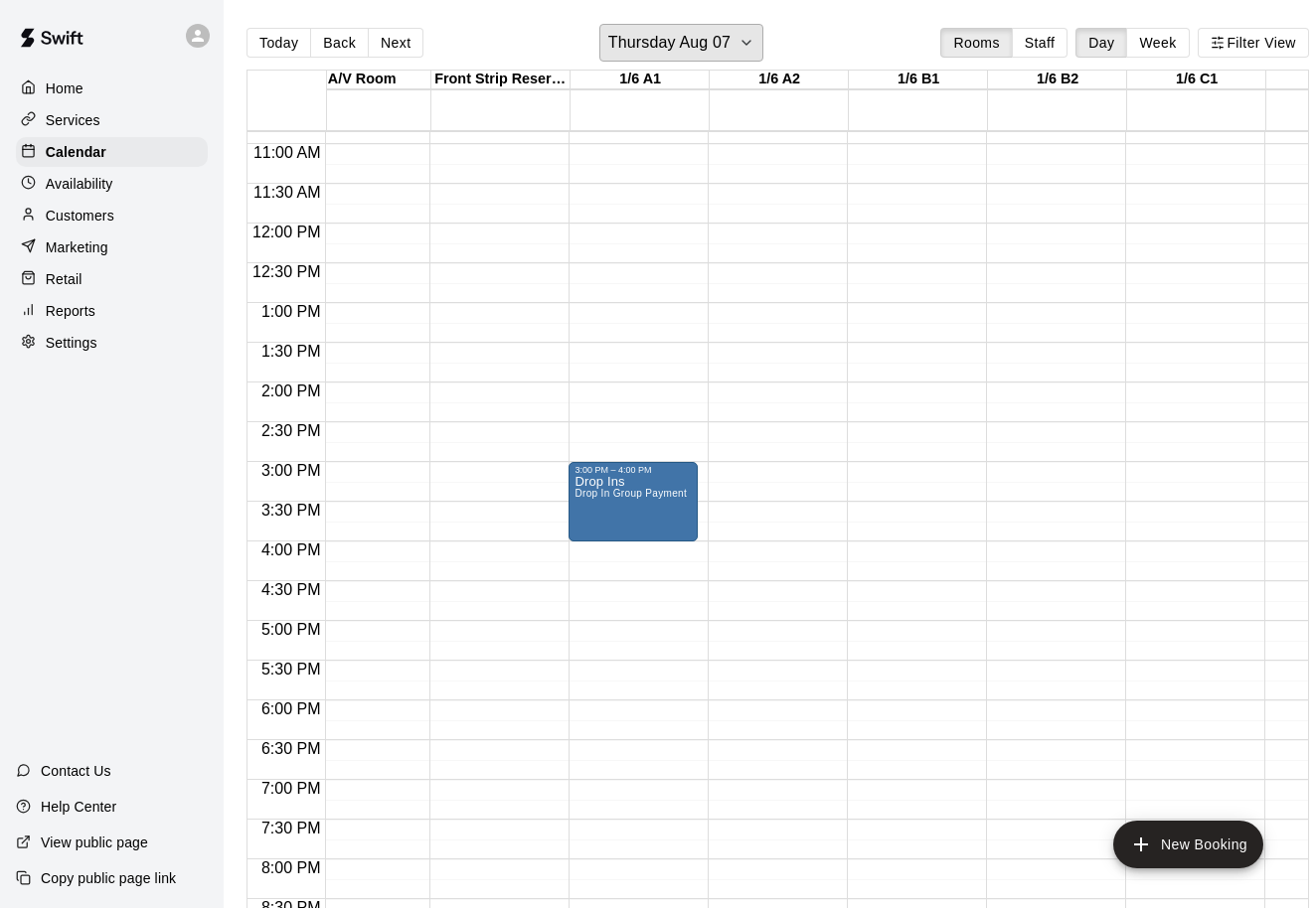 scroll, scrollTop: 861, scrollLeft: 305, axis: both 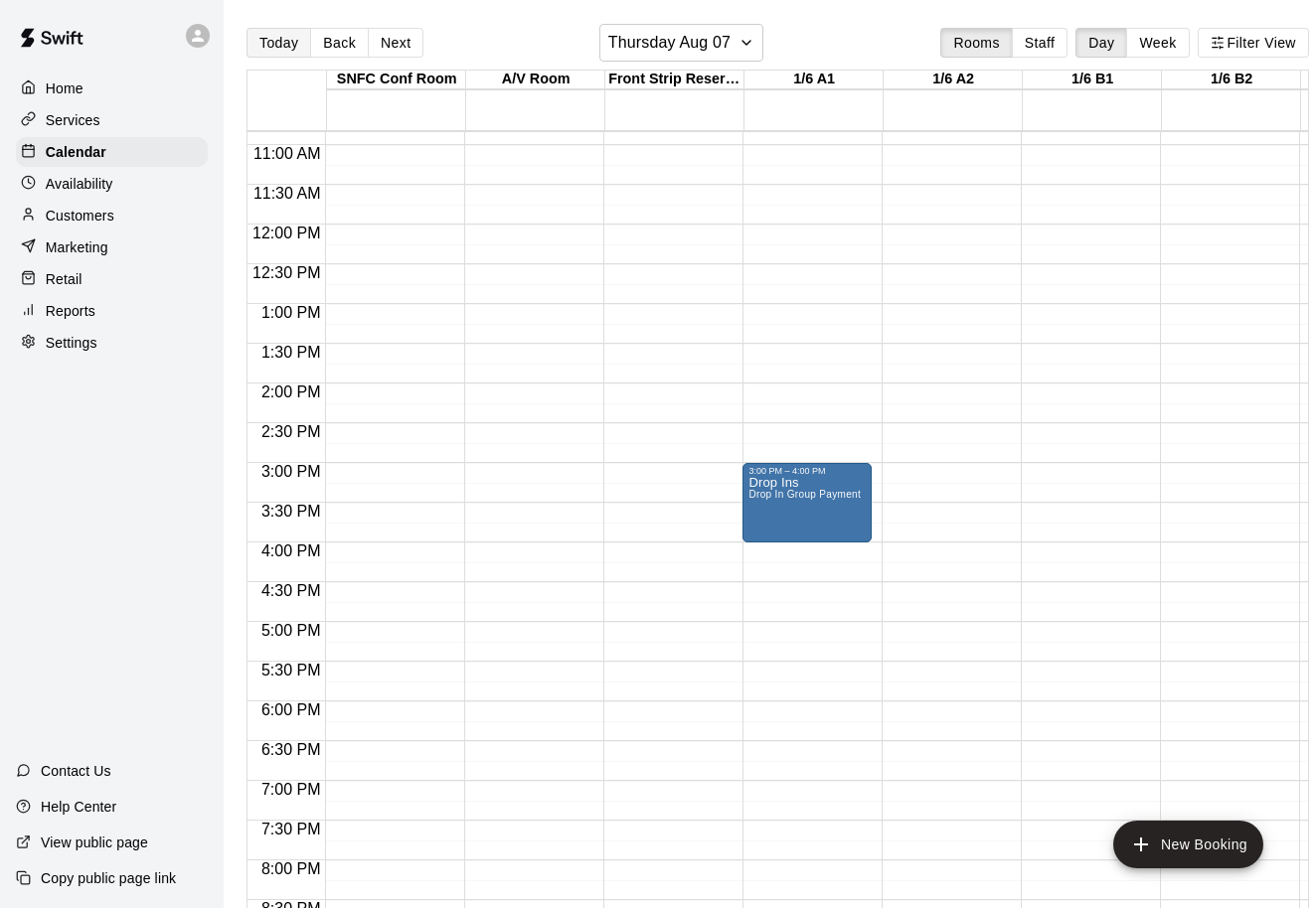 click on "Today" at bounding box center [278, 43] 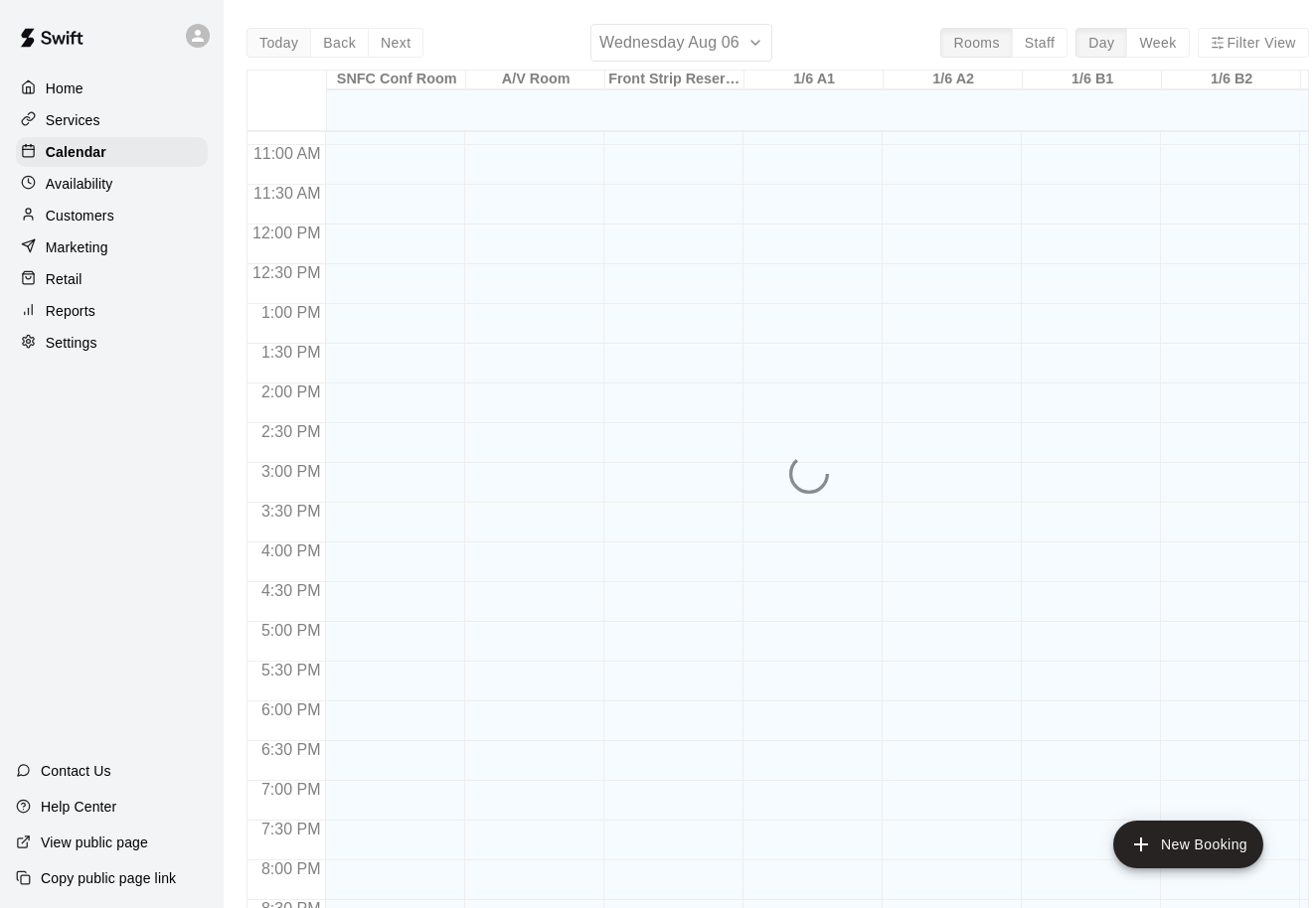 click on "Today Back Next Wednesday Aug 06 Rooms Staff Day Week Filter View SNFC Conf Room 06 Wed A/V Room  06 Wed Front Strip Reservation 06 Wed 1/6 A1 06 Wed 1/6 A2 06 Wed 1/6 B1 06 Wed 1/6 B2 06 Wed 1/6 C1 06 Wed 1/6 C2 06 Wed 12:00 AM 12:30 AM 1:00 AM 1:30 AM 2:00 AM 2:30 AM 3:00 AM 3:30 AM 4:00 AM 4:30 AM 5:00 AM 5:30 AM 6:00 AM 6:30 AM 7:00 AM 7:30 AM 8:00 AM 8:30 AM 9:00 AM 9:30 AM 10:00 AM 10:30 AM 11:00 AM 11:30 AM 12:00 PM 12:30 PM 1:00 PM 1:30 PM 2:00 PM 2:30 PM 3:00 PM 3:30 PM 4:00 PM 4:30 PM 5:00 PM 5:30 PM 6:00 PM 6:30 PM 7:00 PM 7:30 PM 8:00 PM 8:30 PM 9:00 PM 9:30 PM 10:00 PM 10:30 PM 11:00 PM 11:30 PM" at bounding box center (777, 478) 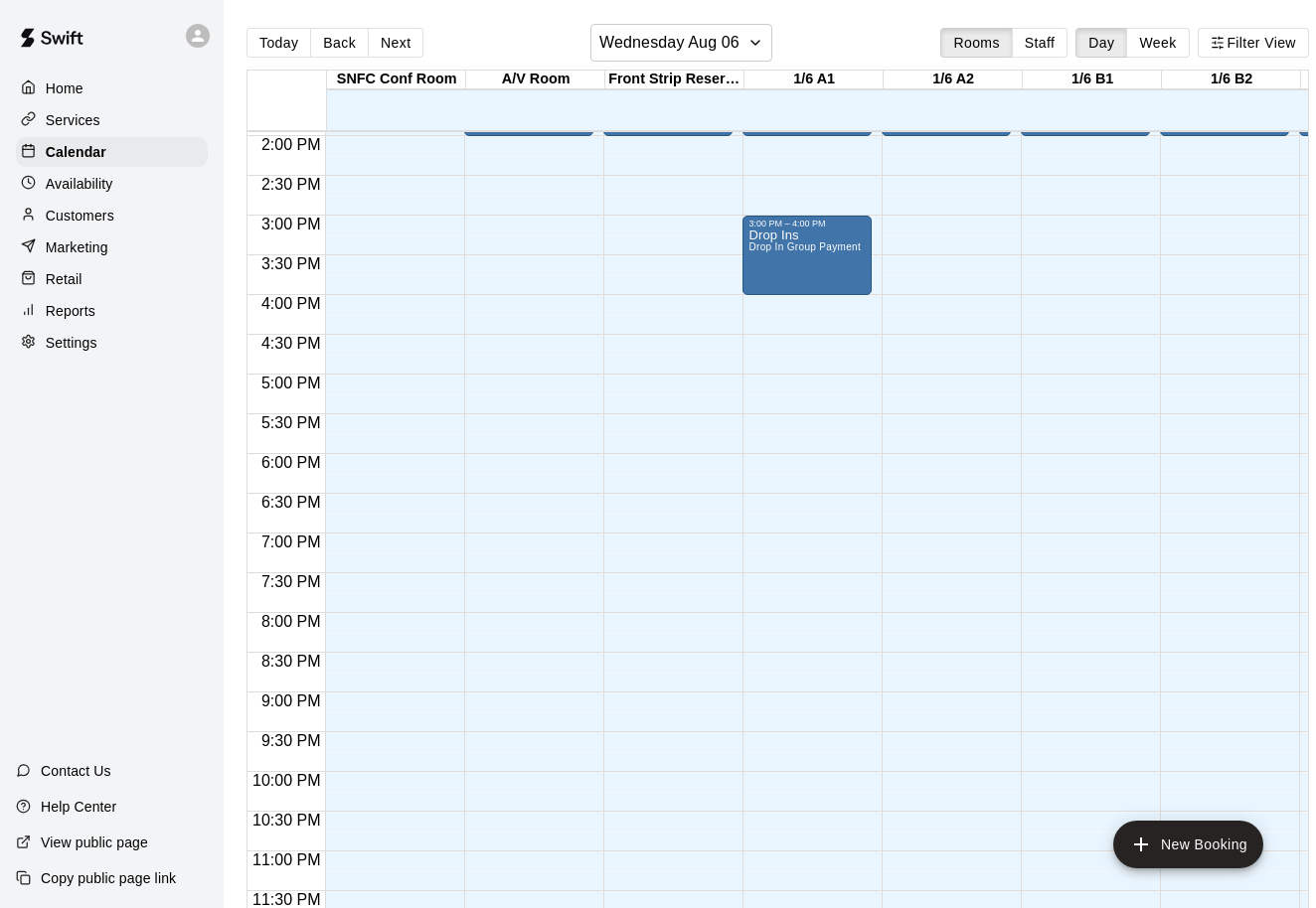 scroll, scrollTop: 1111, scrollLeft: 17, axis: both 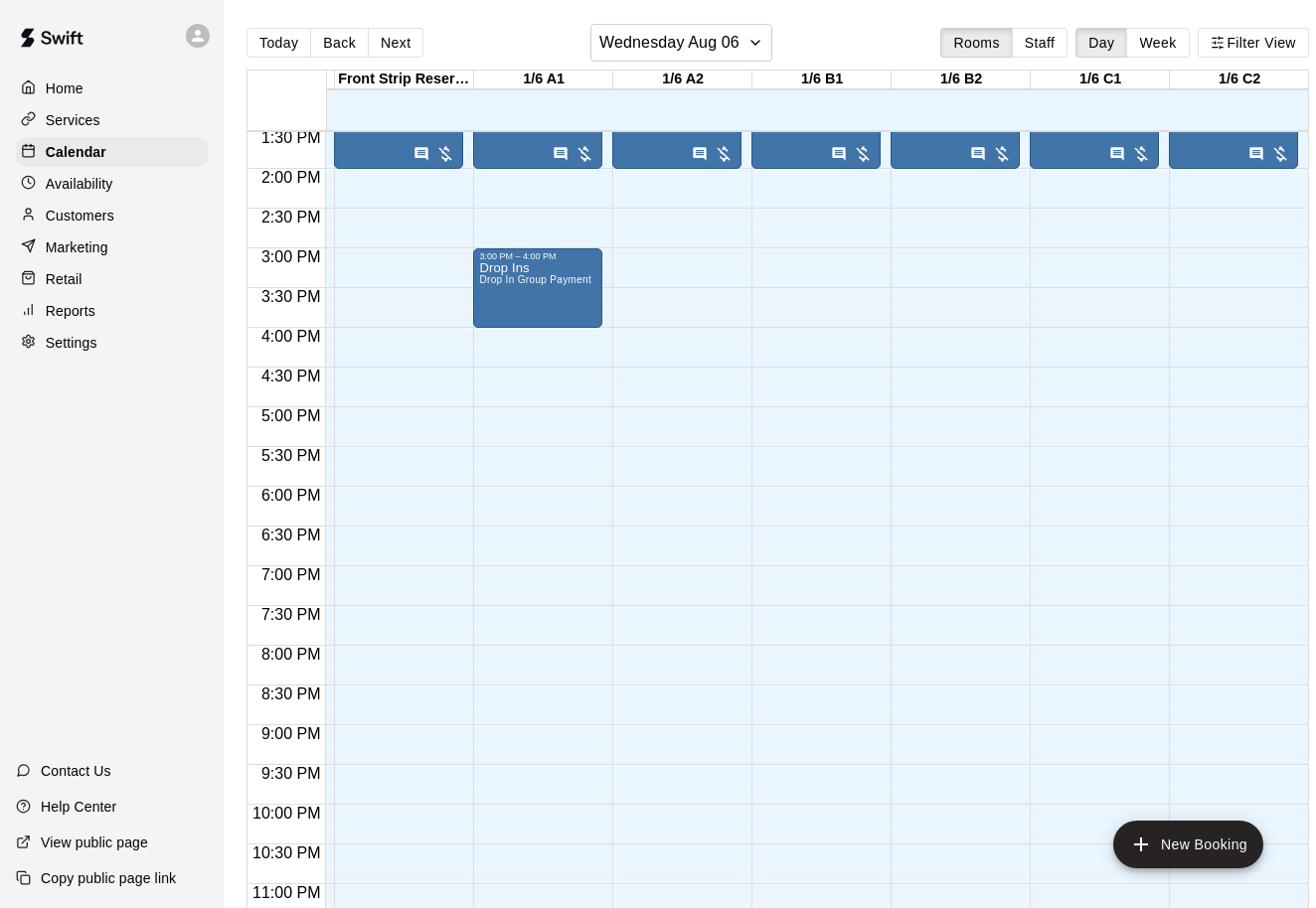 click on "12:00 AM – 5:00 AM Closed 8:00 AM – 2:00 PM MPS Spark Field Trip  Full field before 5pm 11:45 PM – 11:59 PM Closed" at bounding box center [1094, 10] 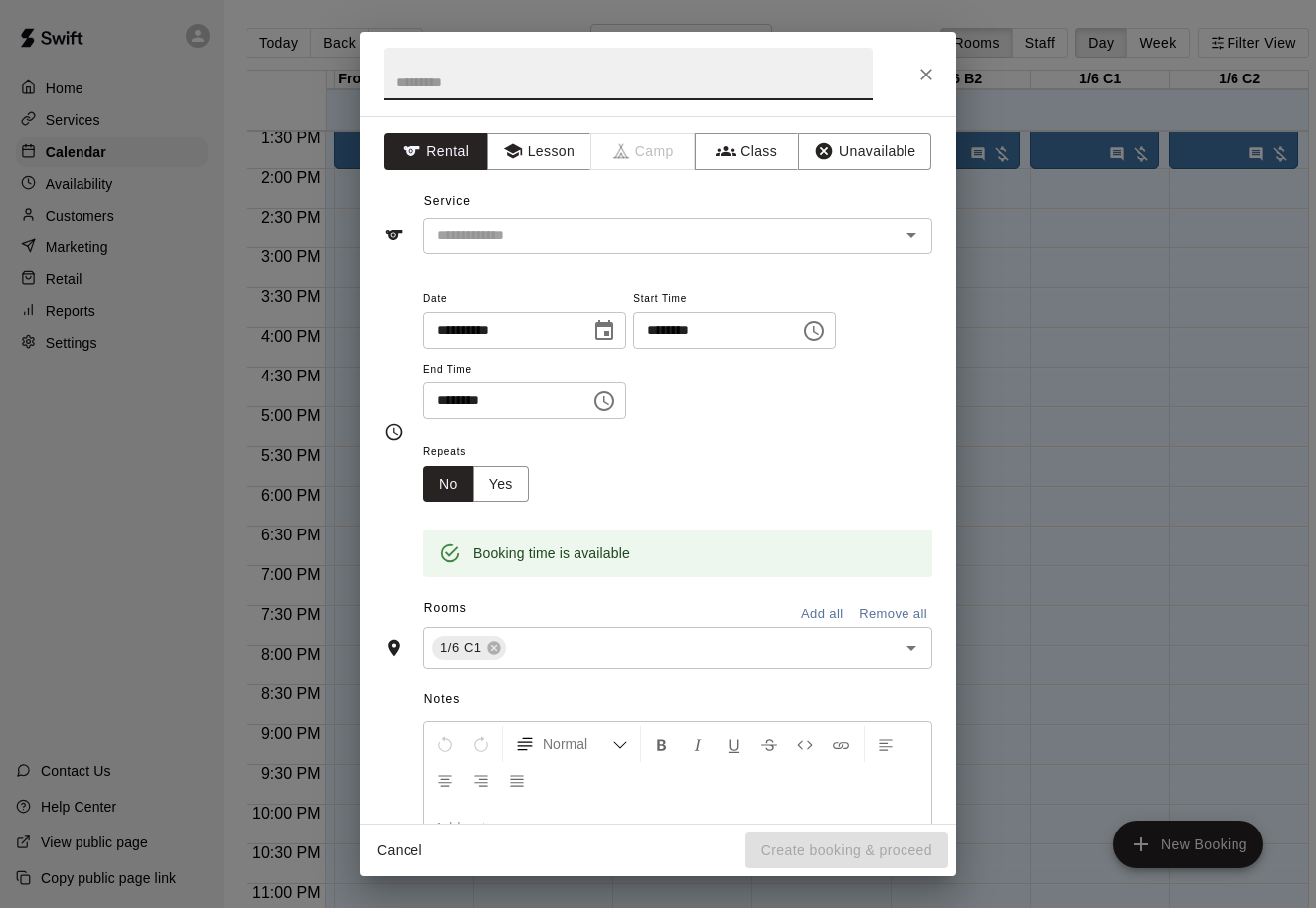 click on "********" at bounding box center (710, 330) 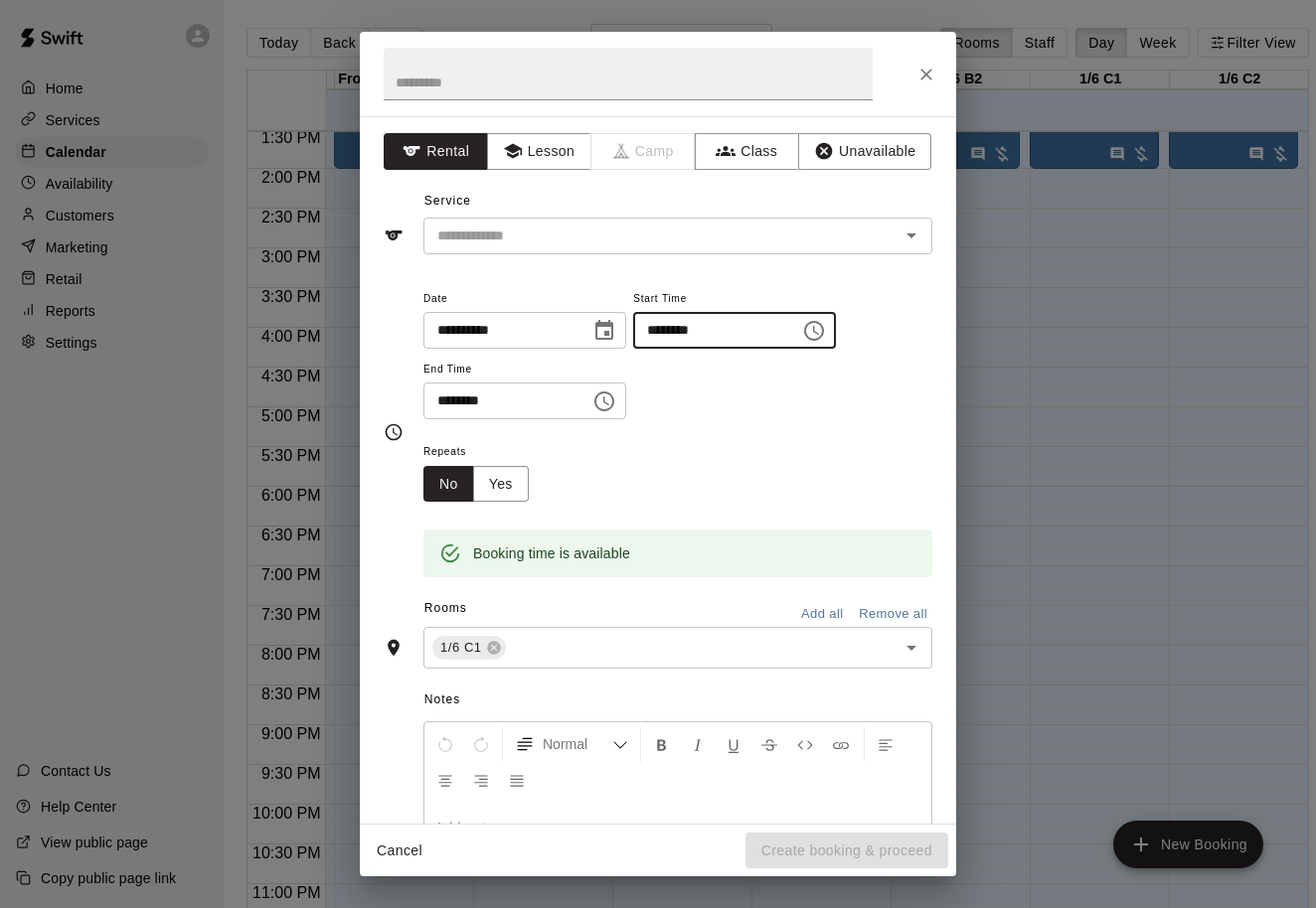type on "********" 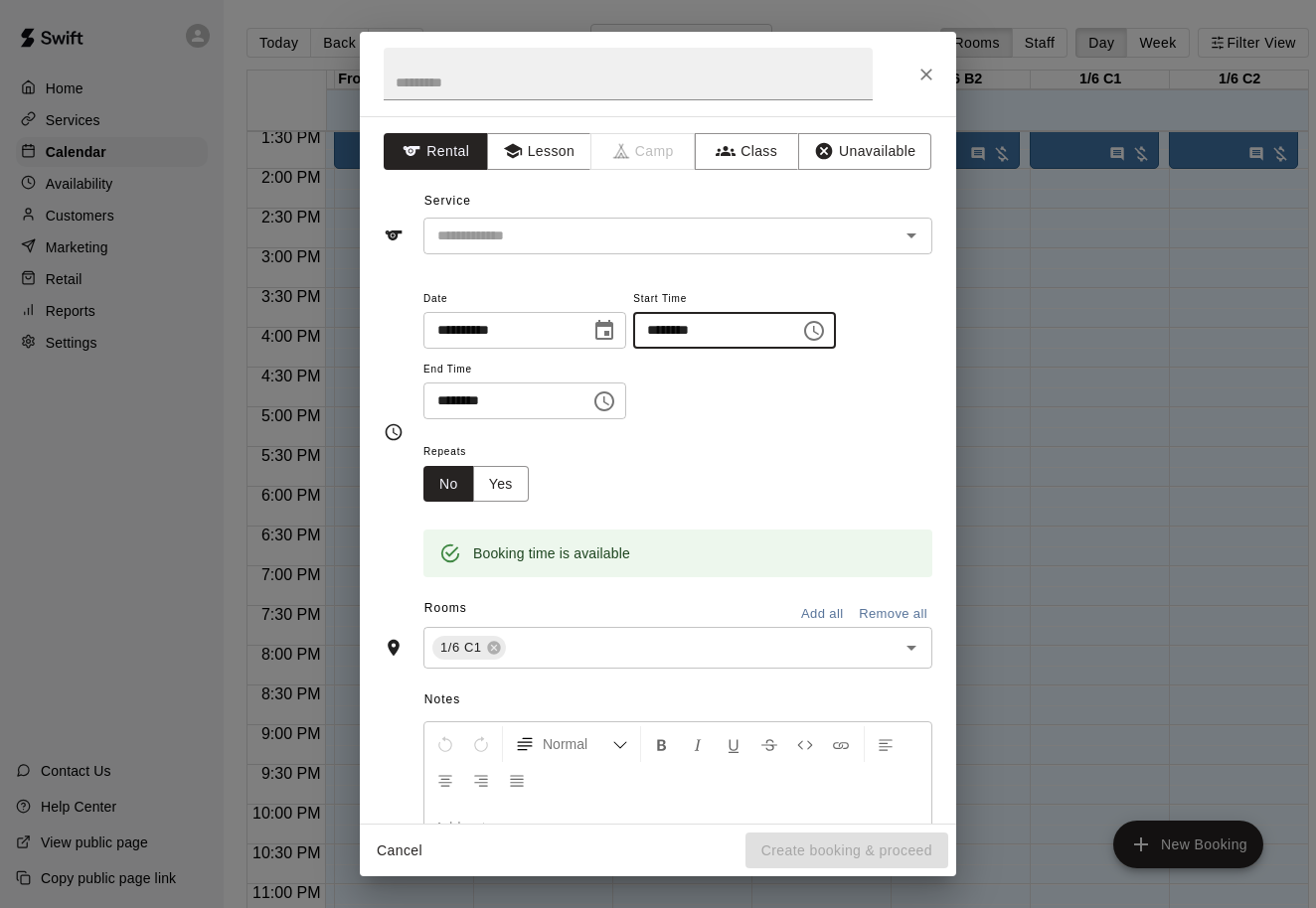 click on "********" at bounding box center (500, 400) 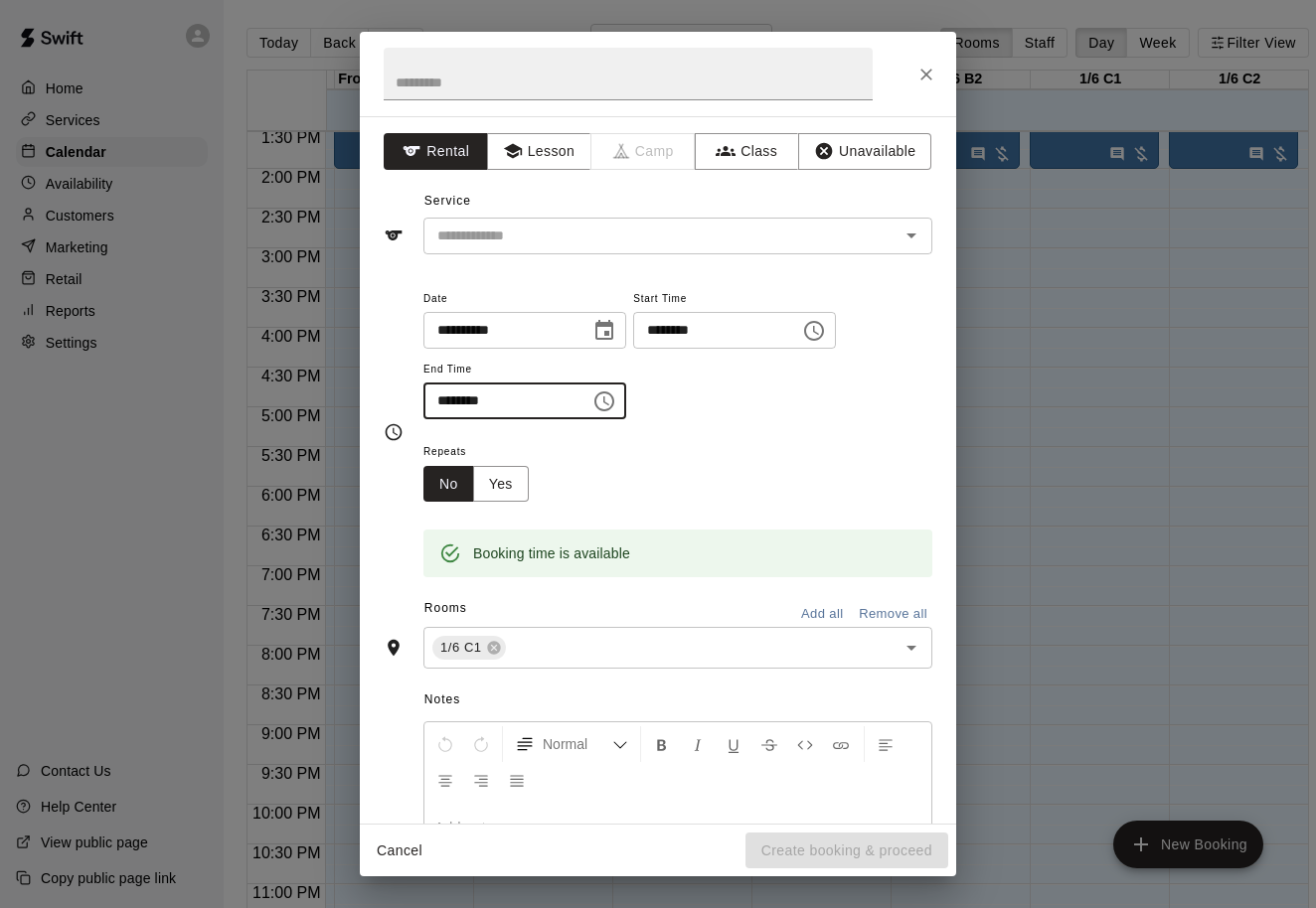 type on "********" 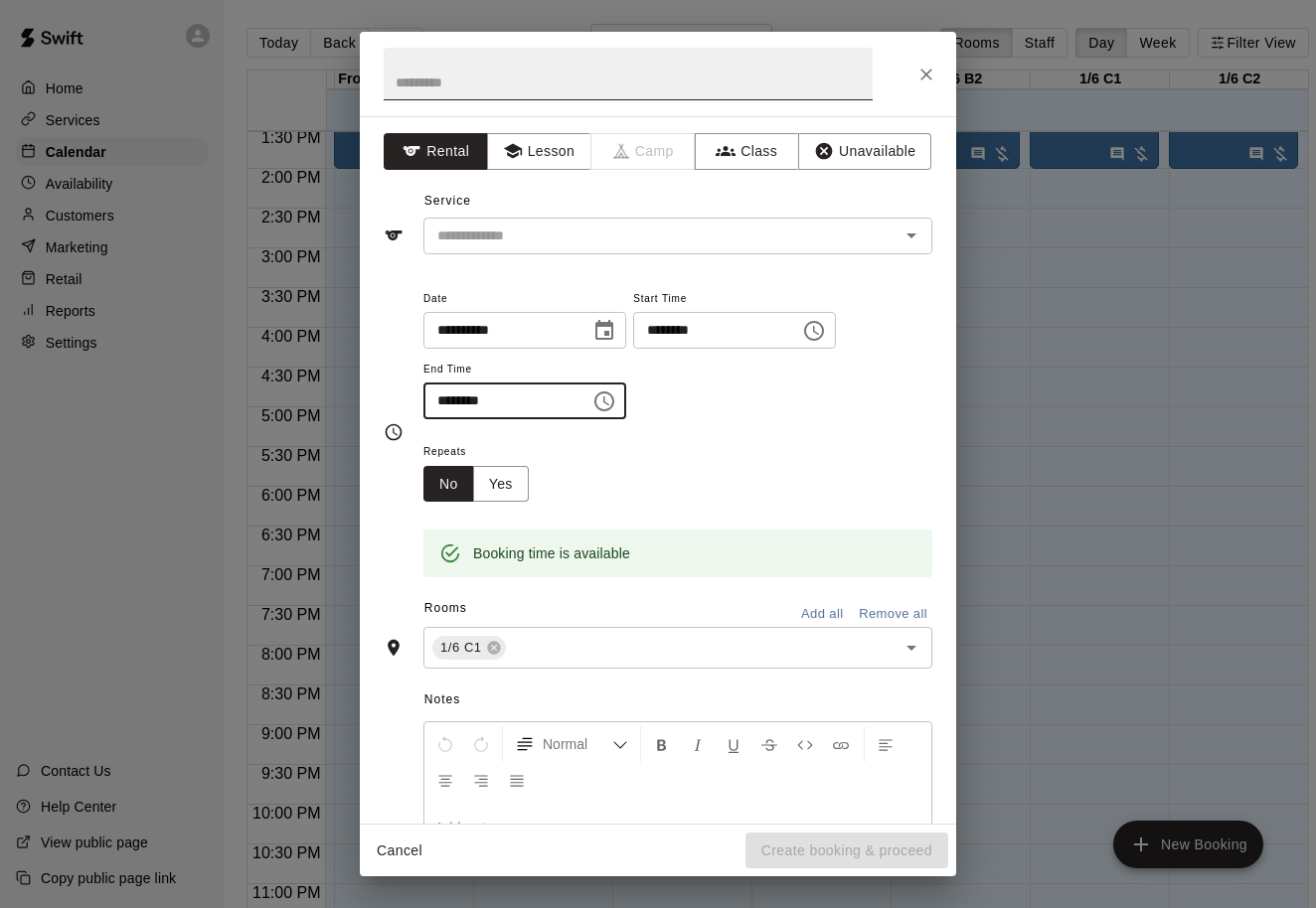 click at bounding box center [628, 74] 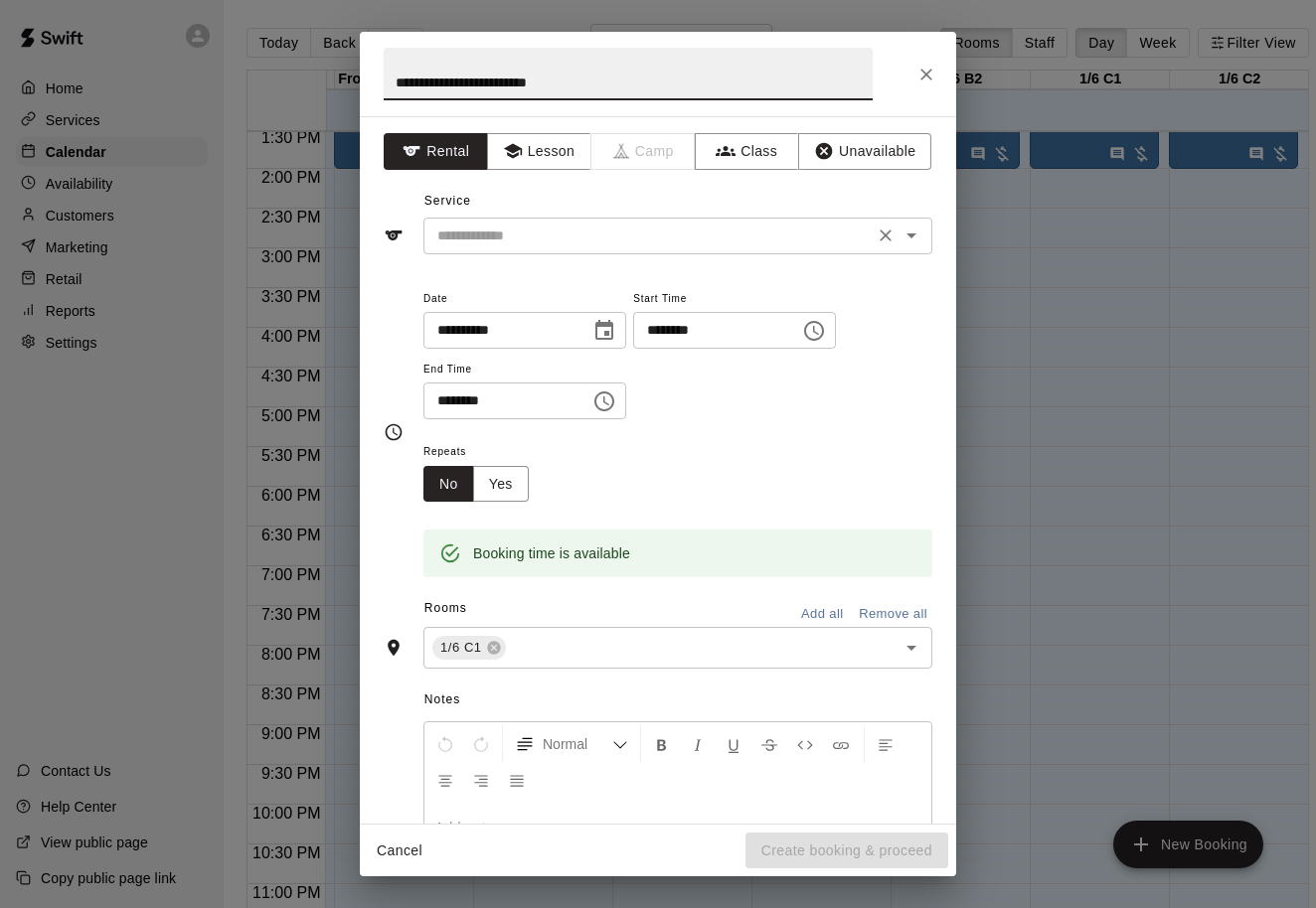 type on "**********" 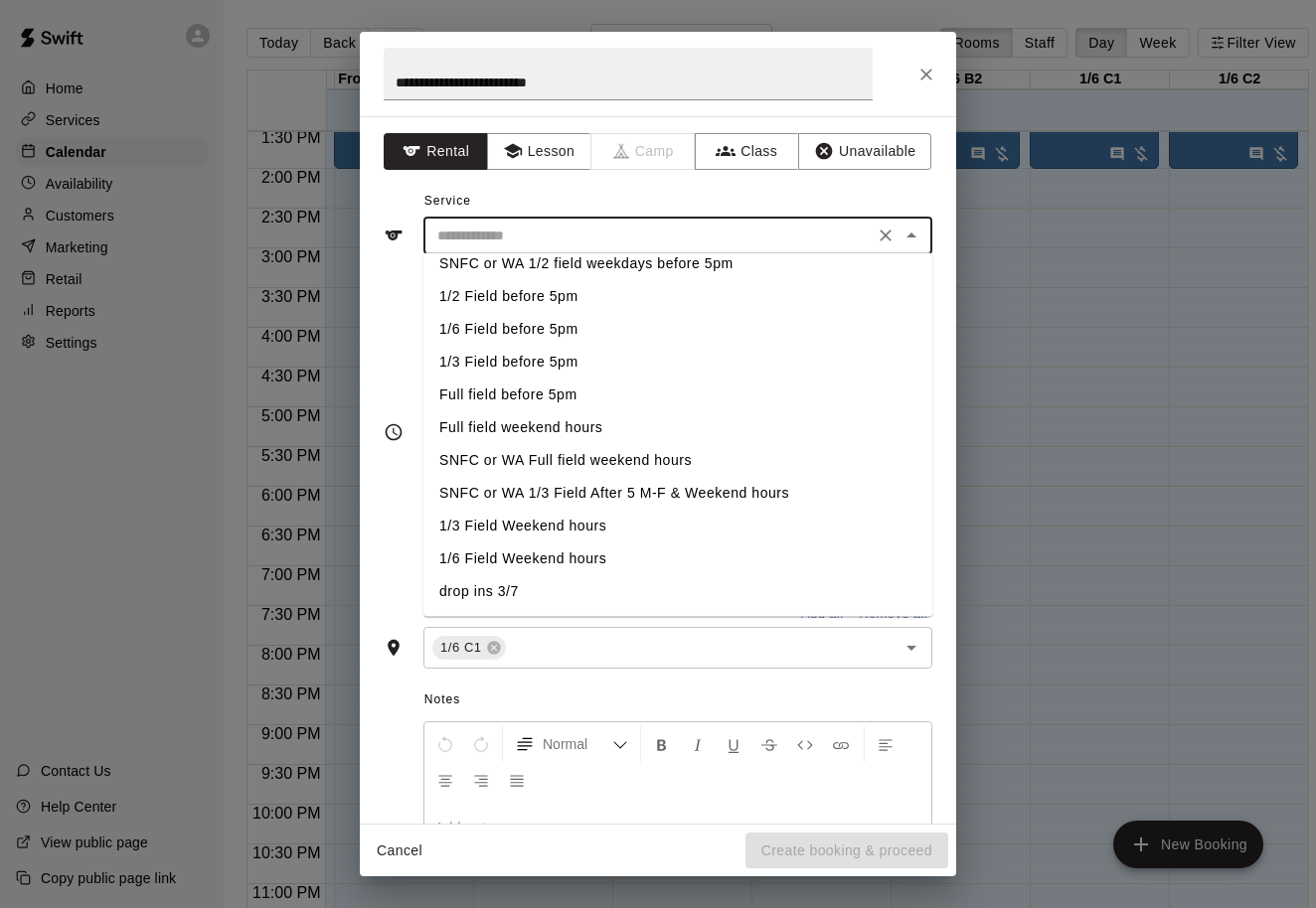 scroll, scrollTop: 308, scrollLeft: 0, axis: vertical 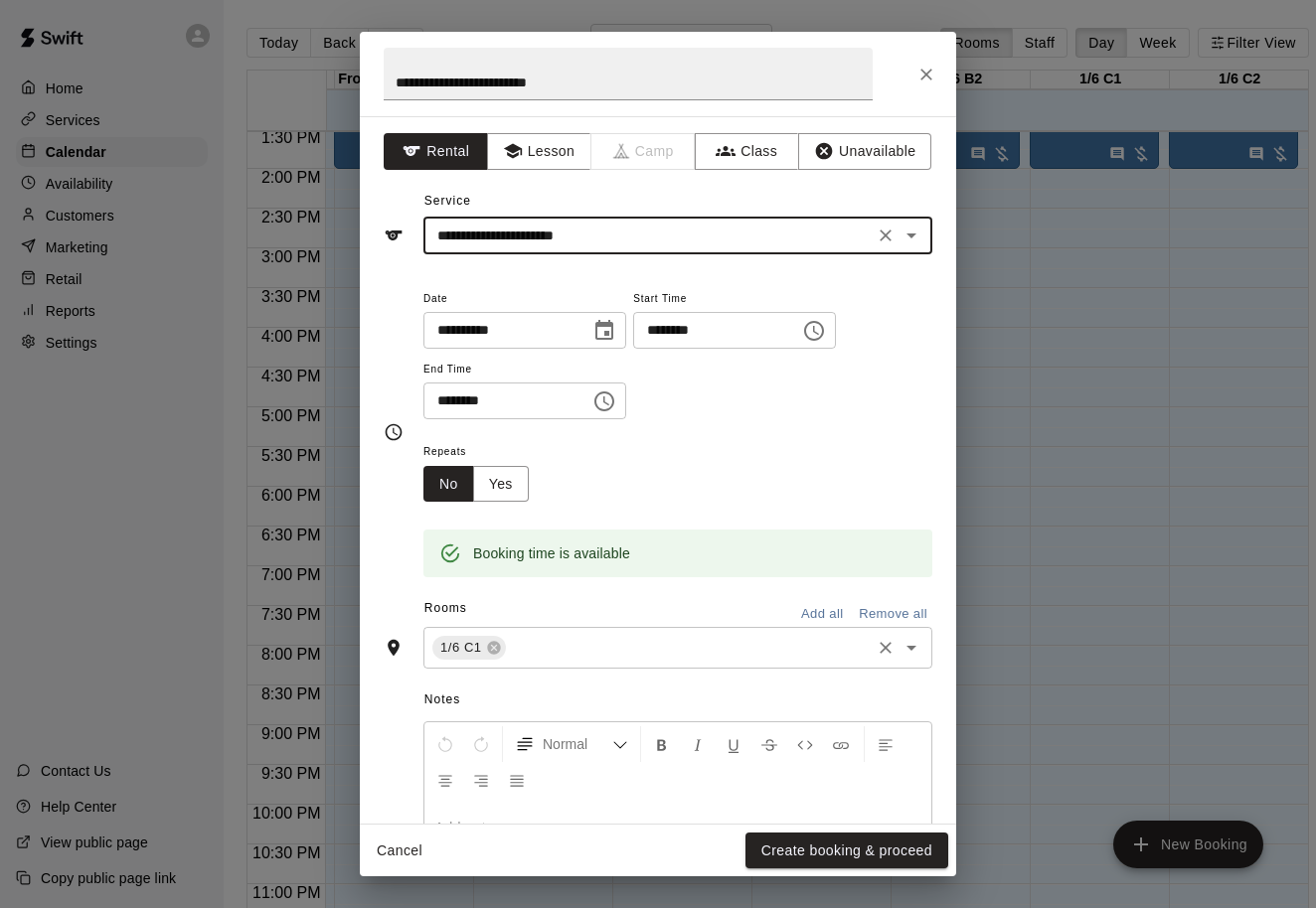 click at bounding box center [688, 648] 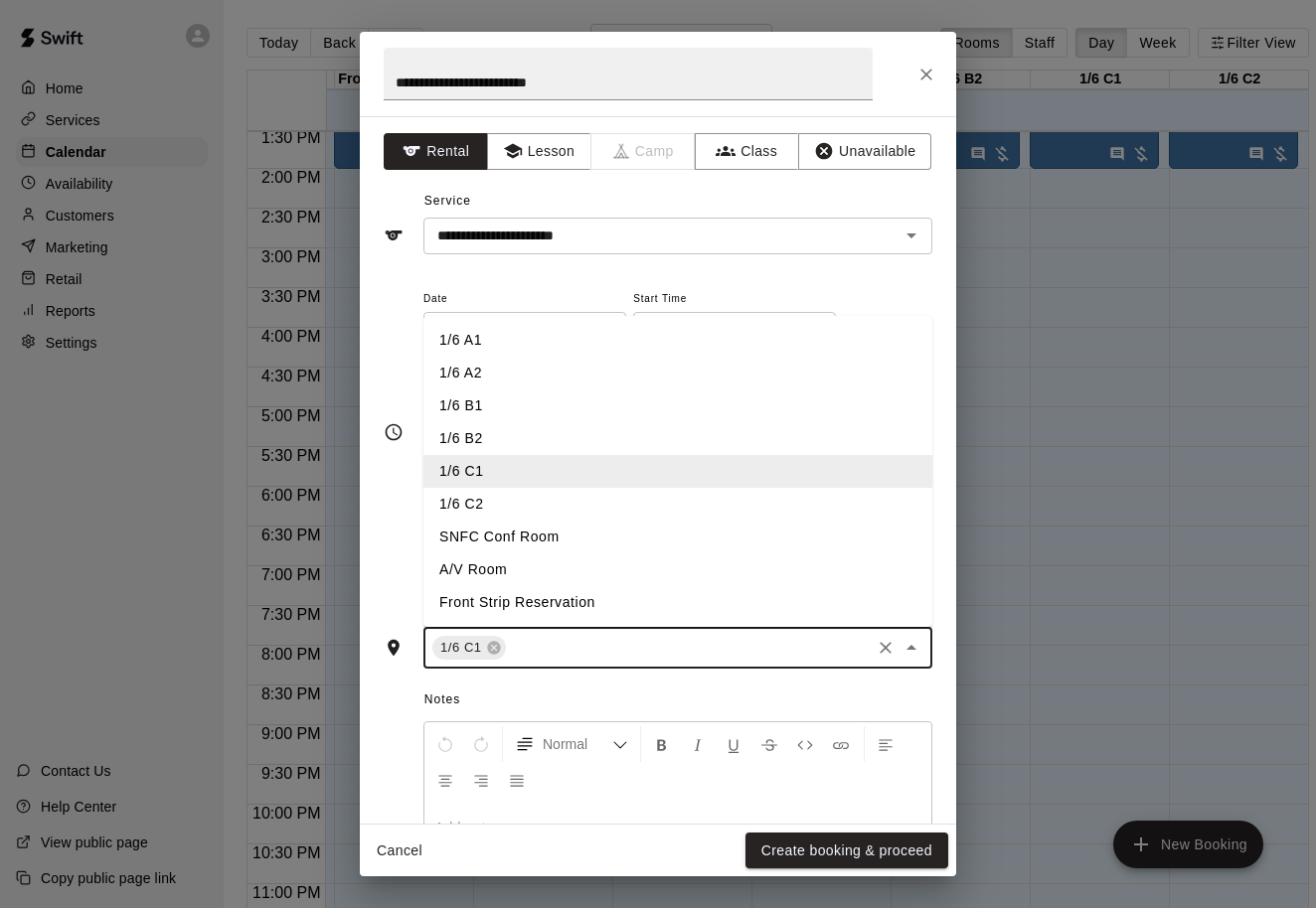 click on "1/6 C2" at bounding box center [678, 504] 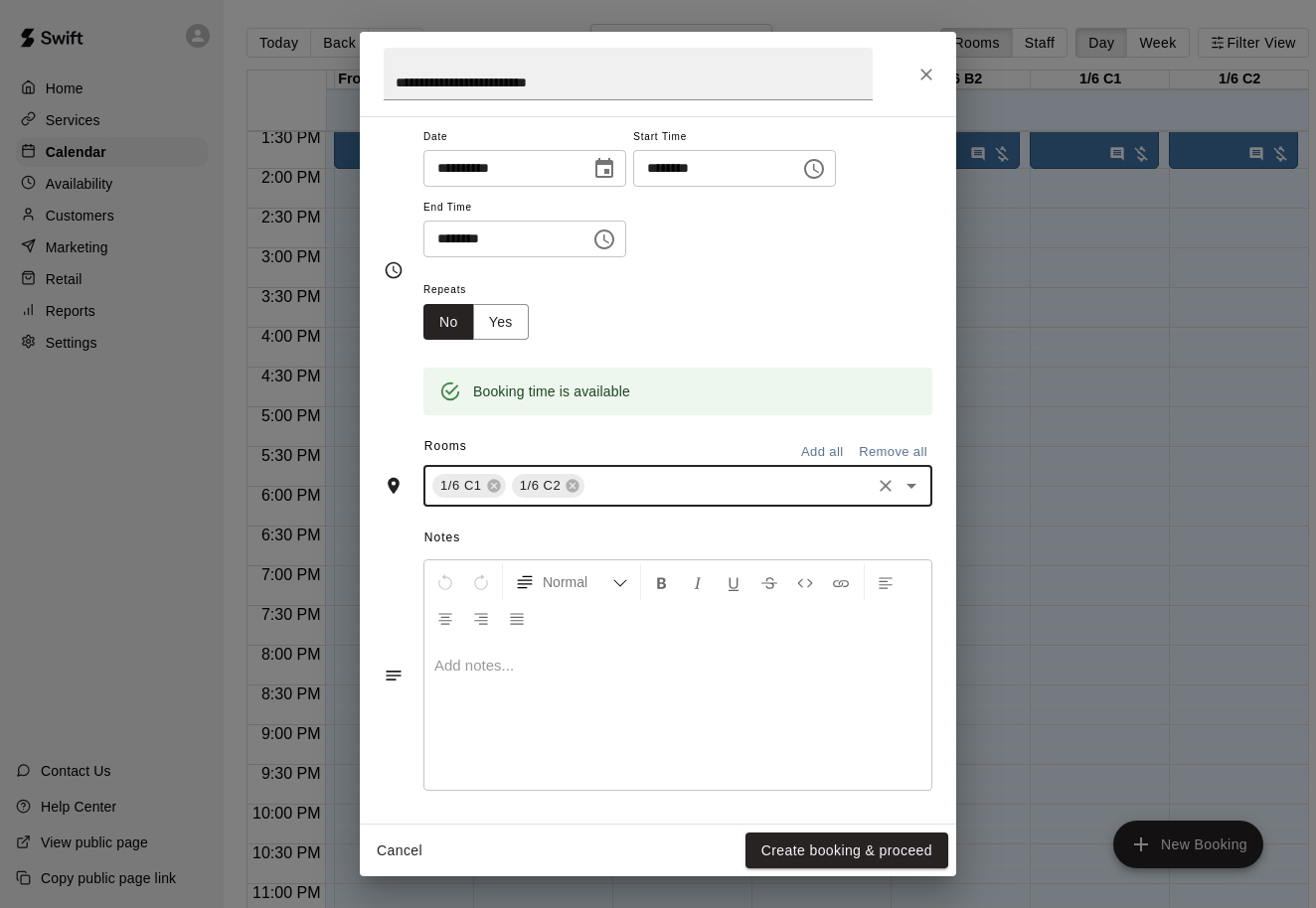 scroll, scrollTop: 161, scrollLeft: 0, axis: vertical 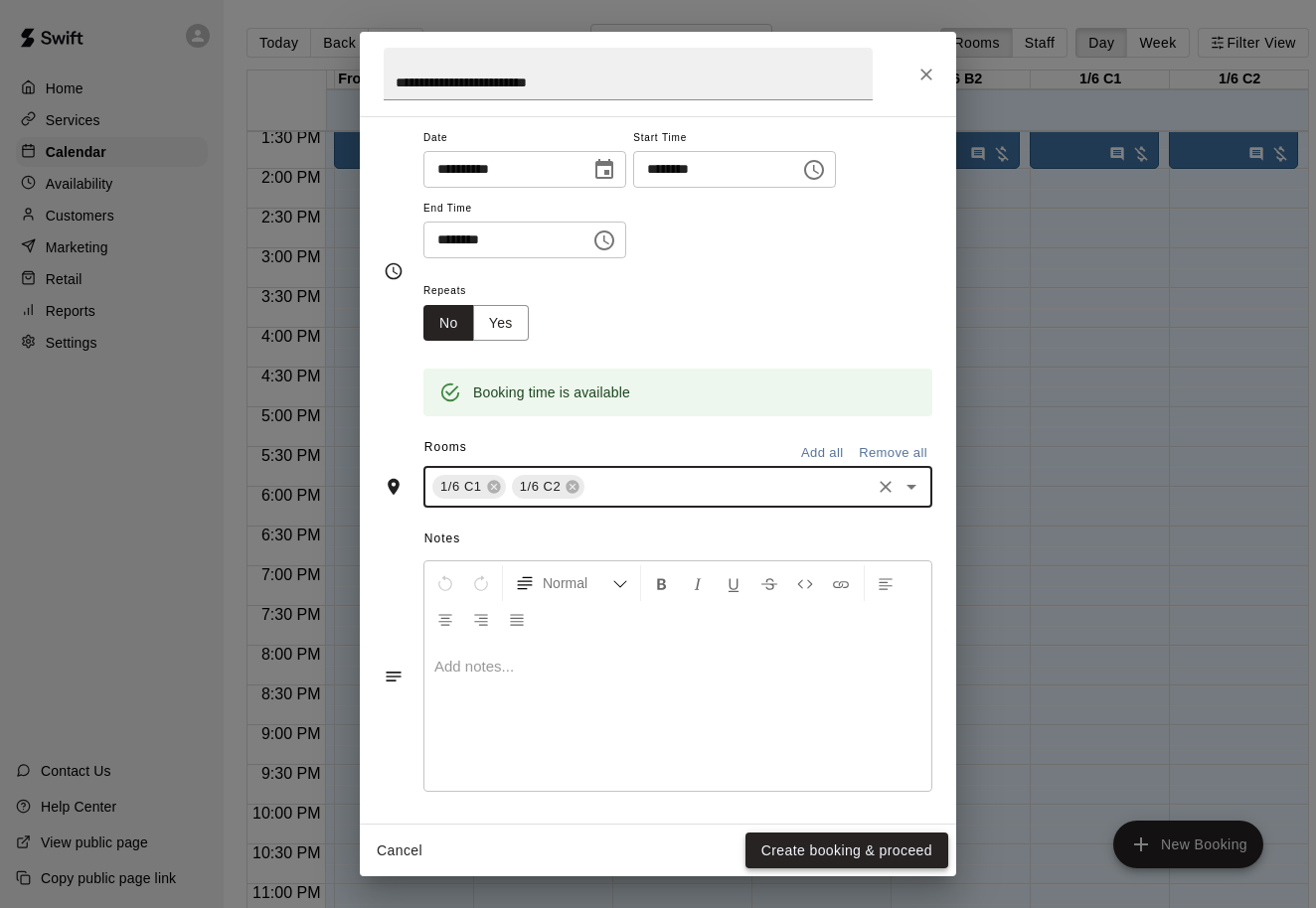 click on "Create booking & proceed" at bounding box center (847, 850) 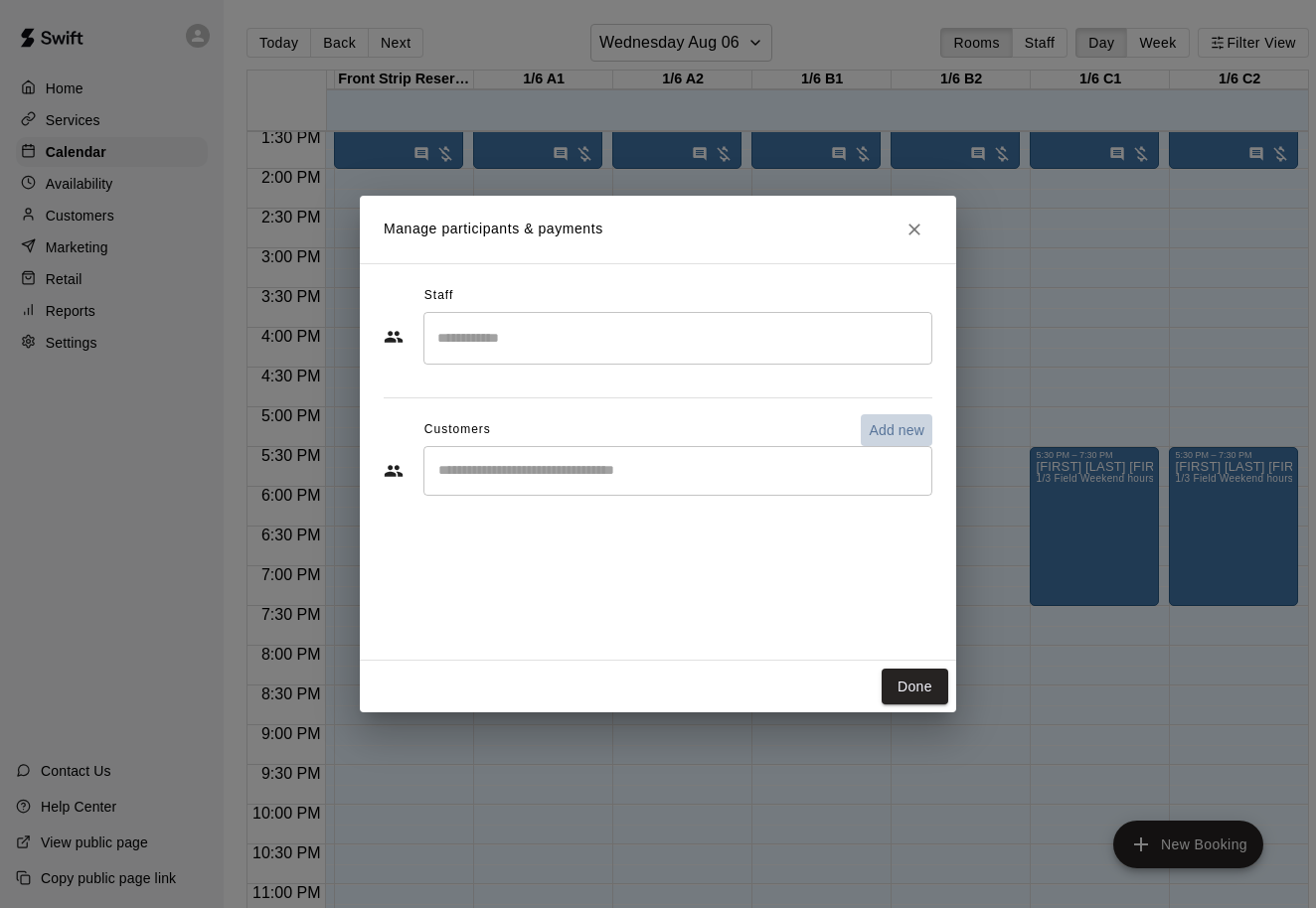 click on "Add new" at bounding box center [897, 430] 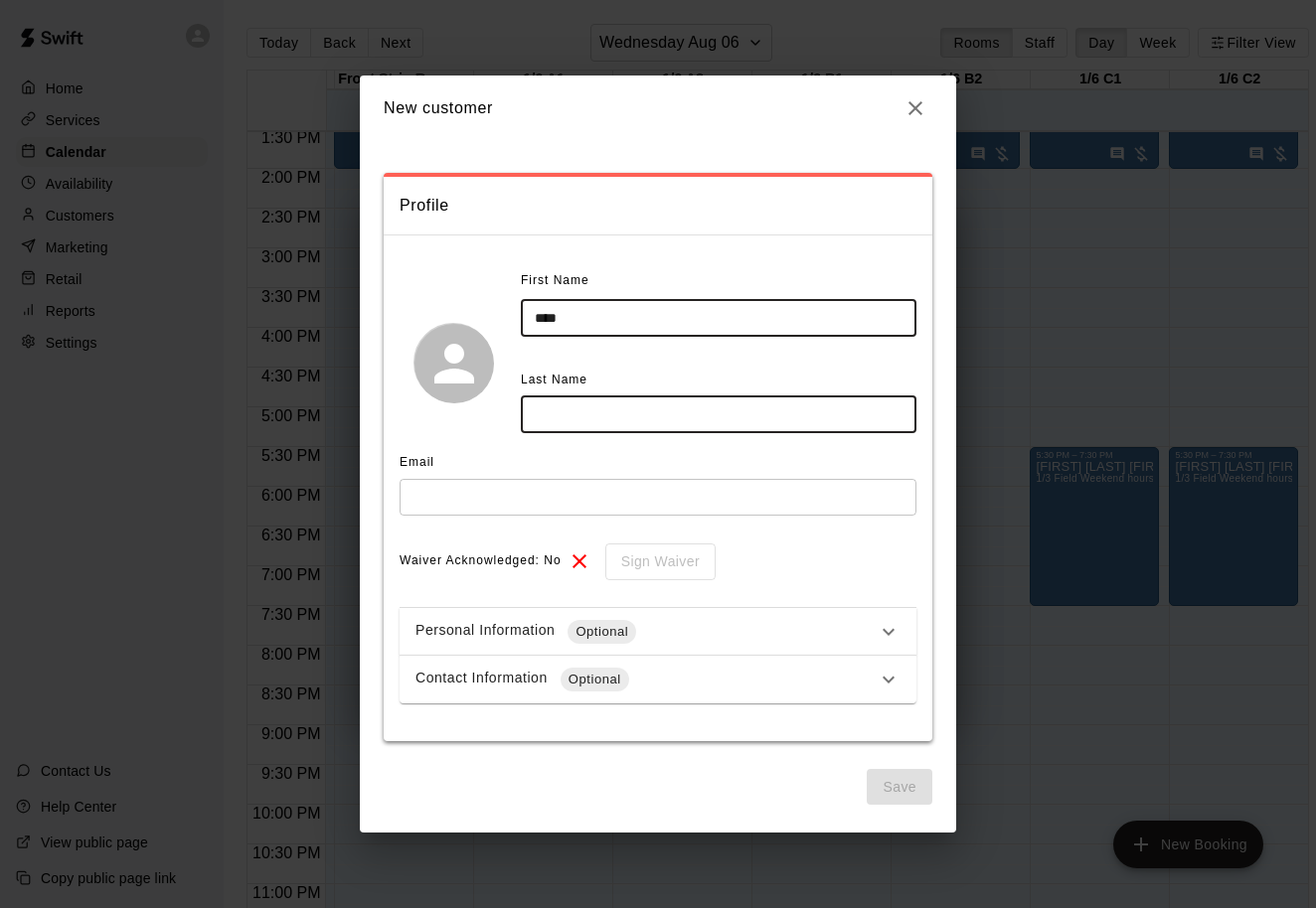 type on "****" 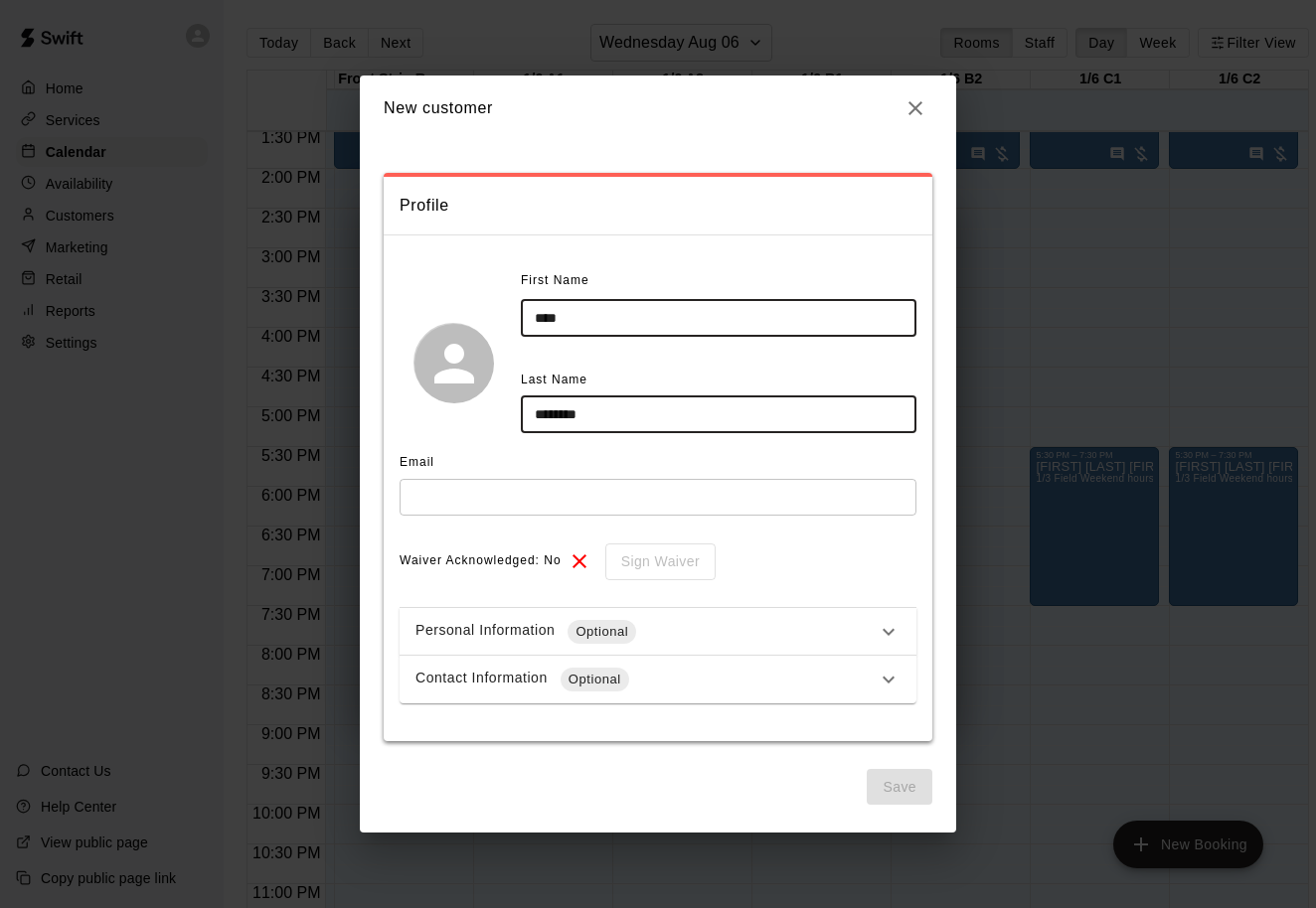 type on "********" 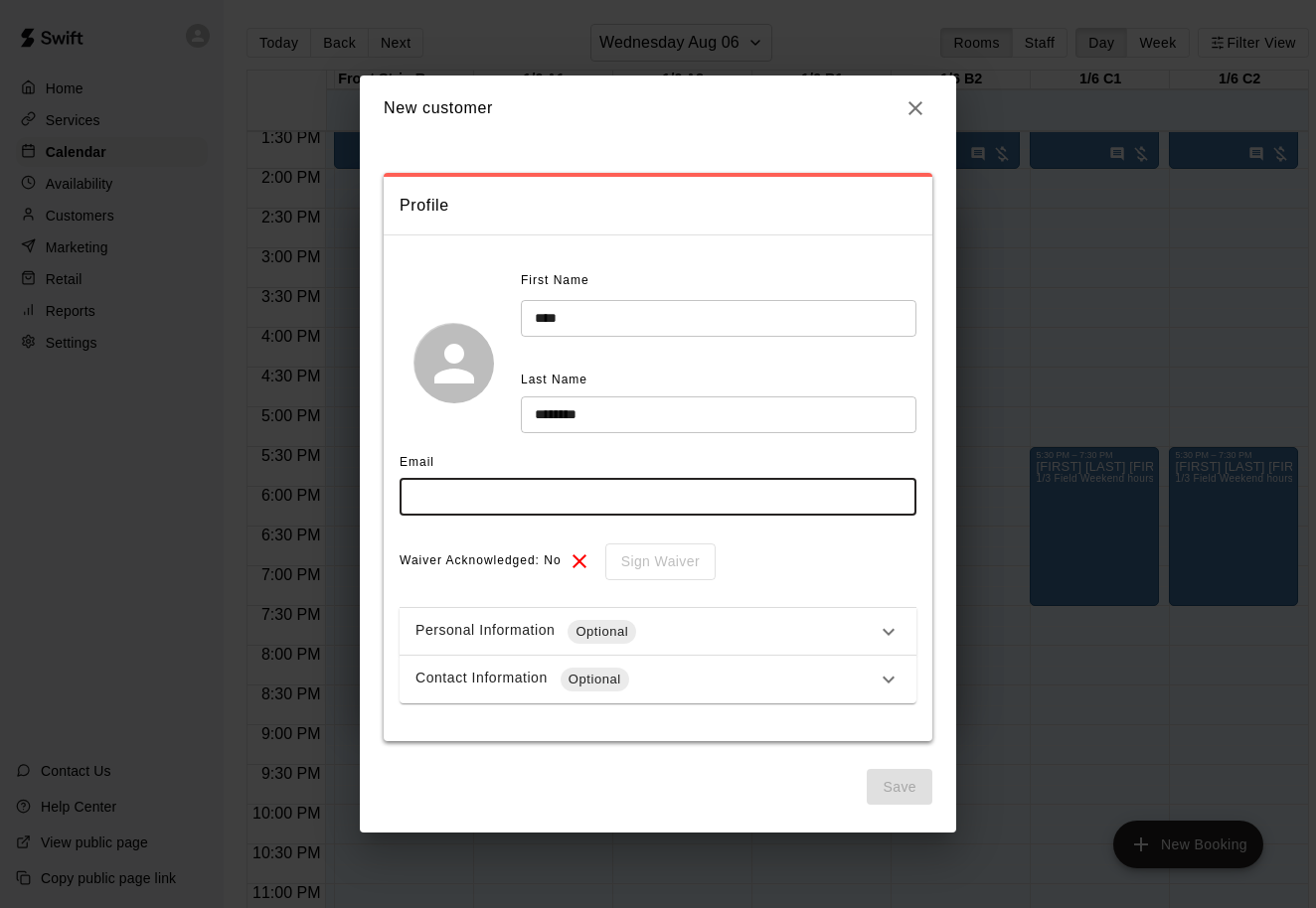 paste on "**********" 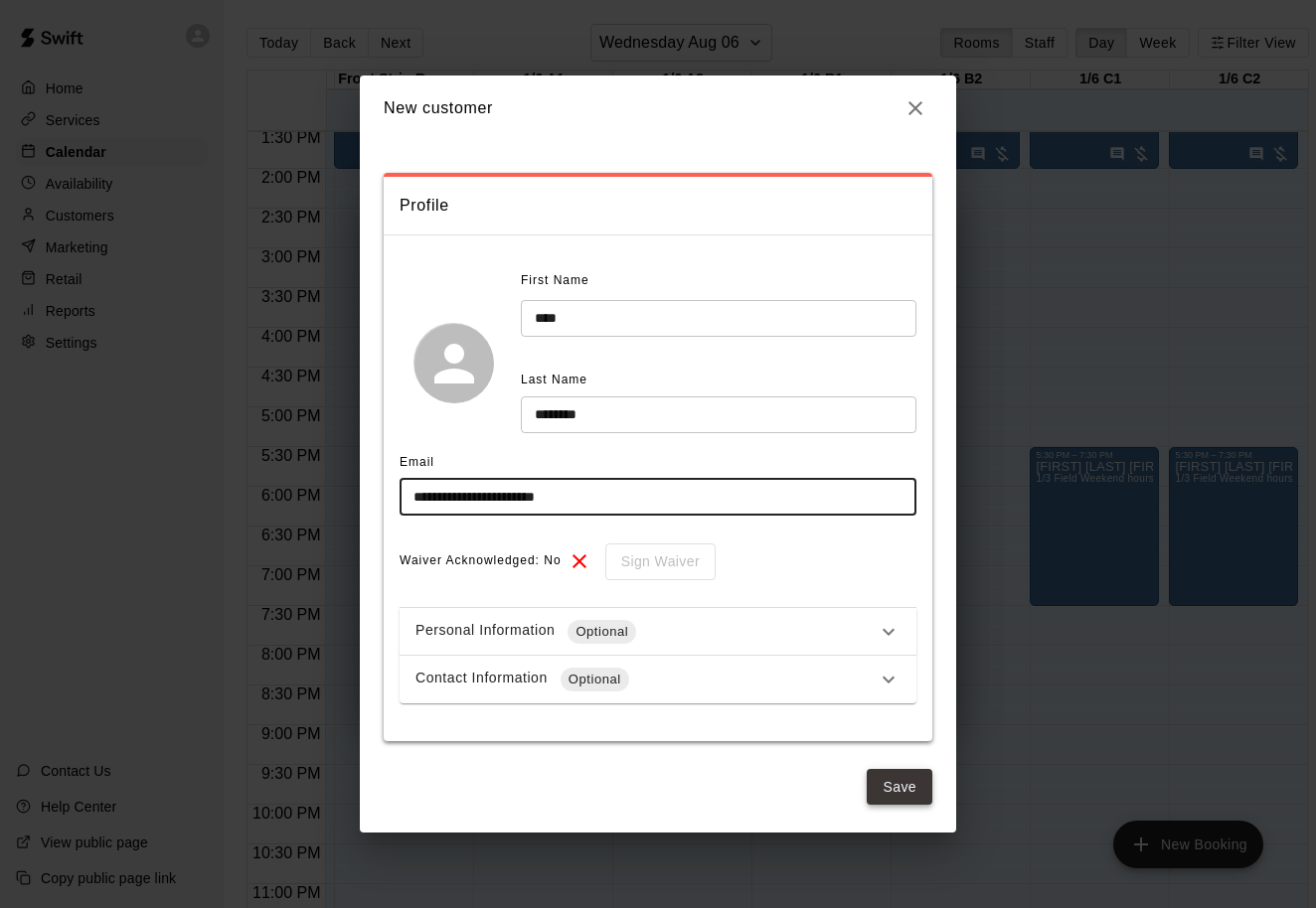 type on "**********" 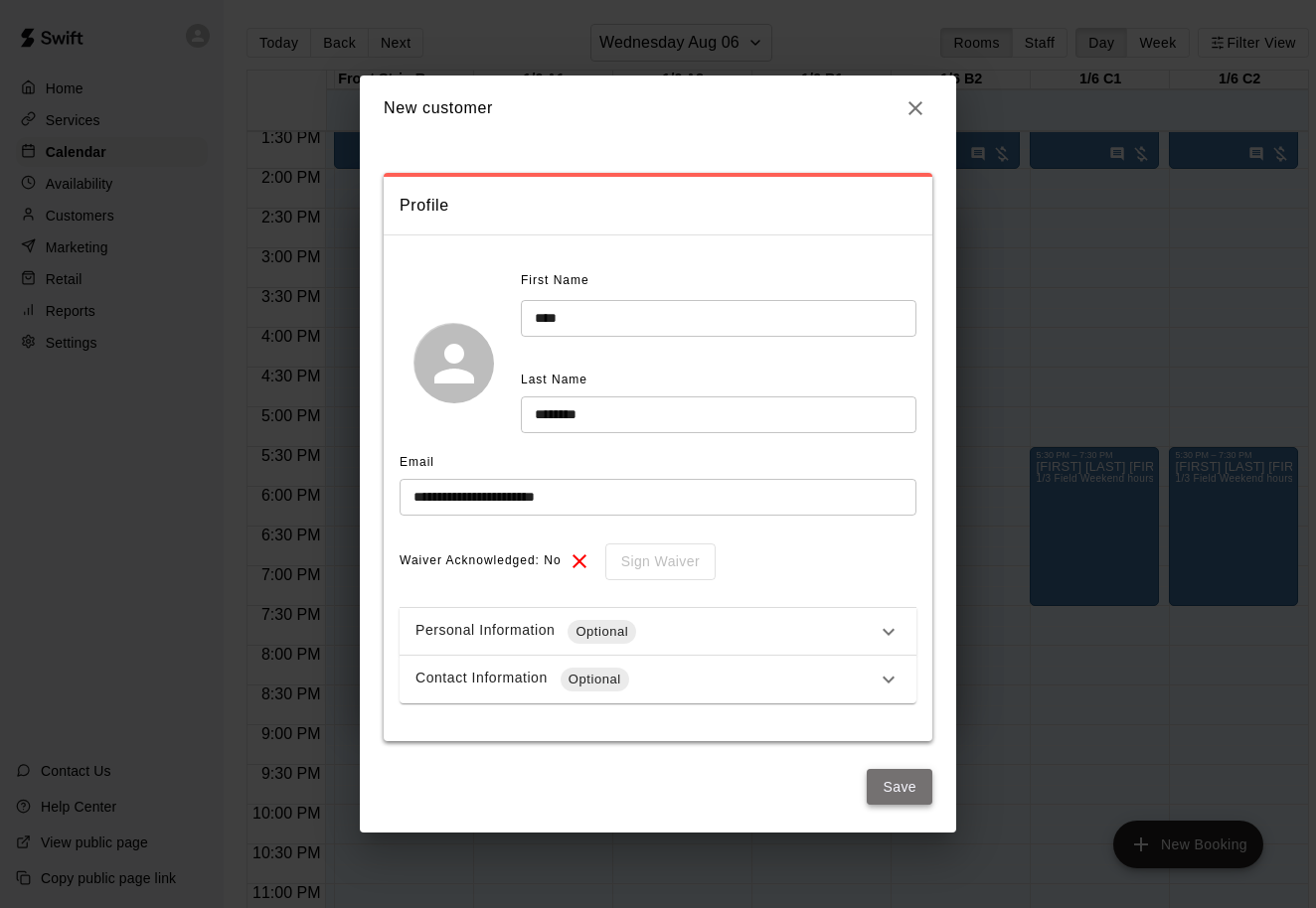 click on "Save" at bounding box center [900, 787] 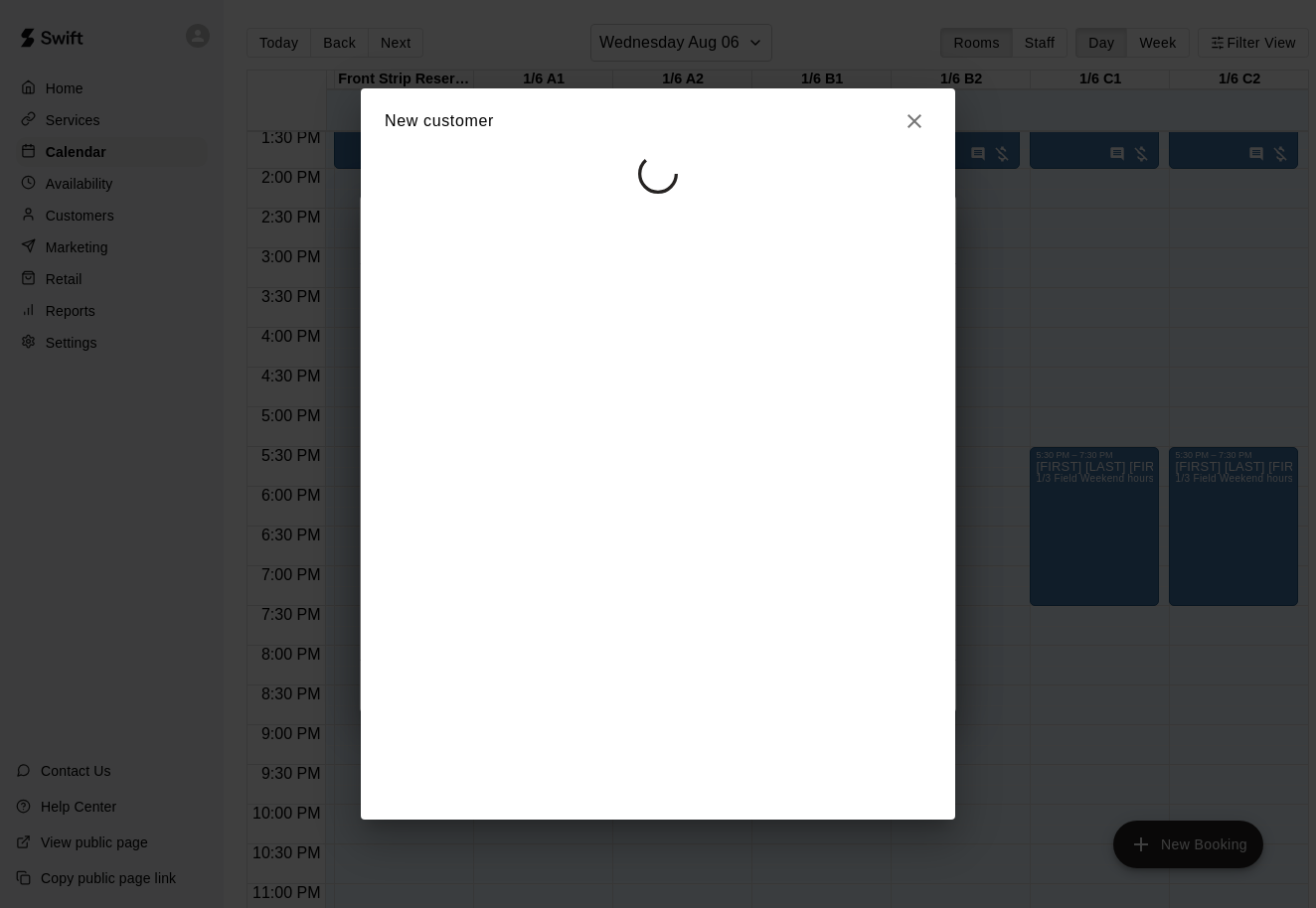 select on "**" 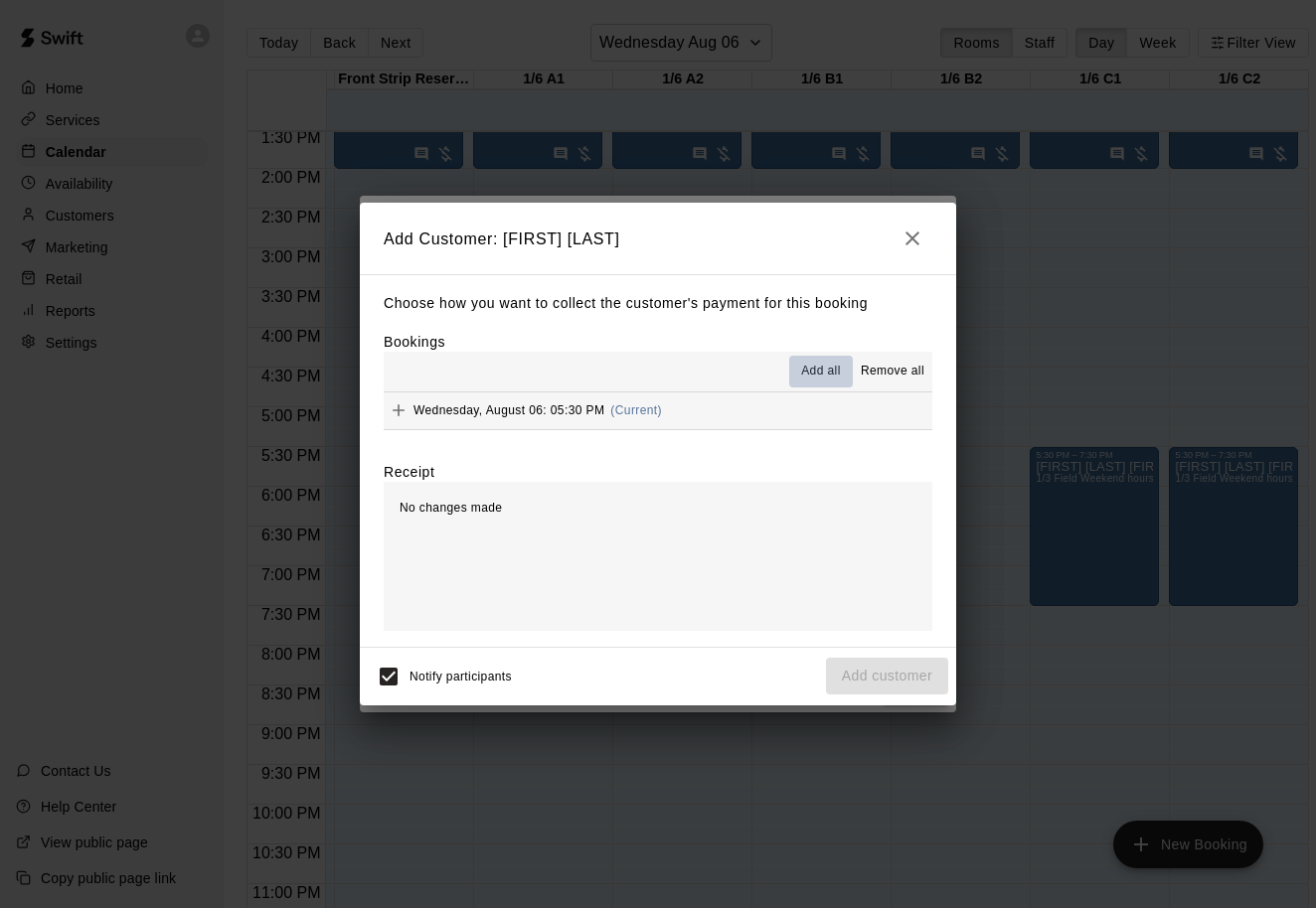 click on "Add all" at bounding box center (821, 372) 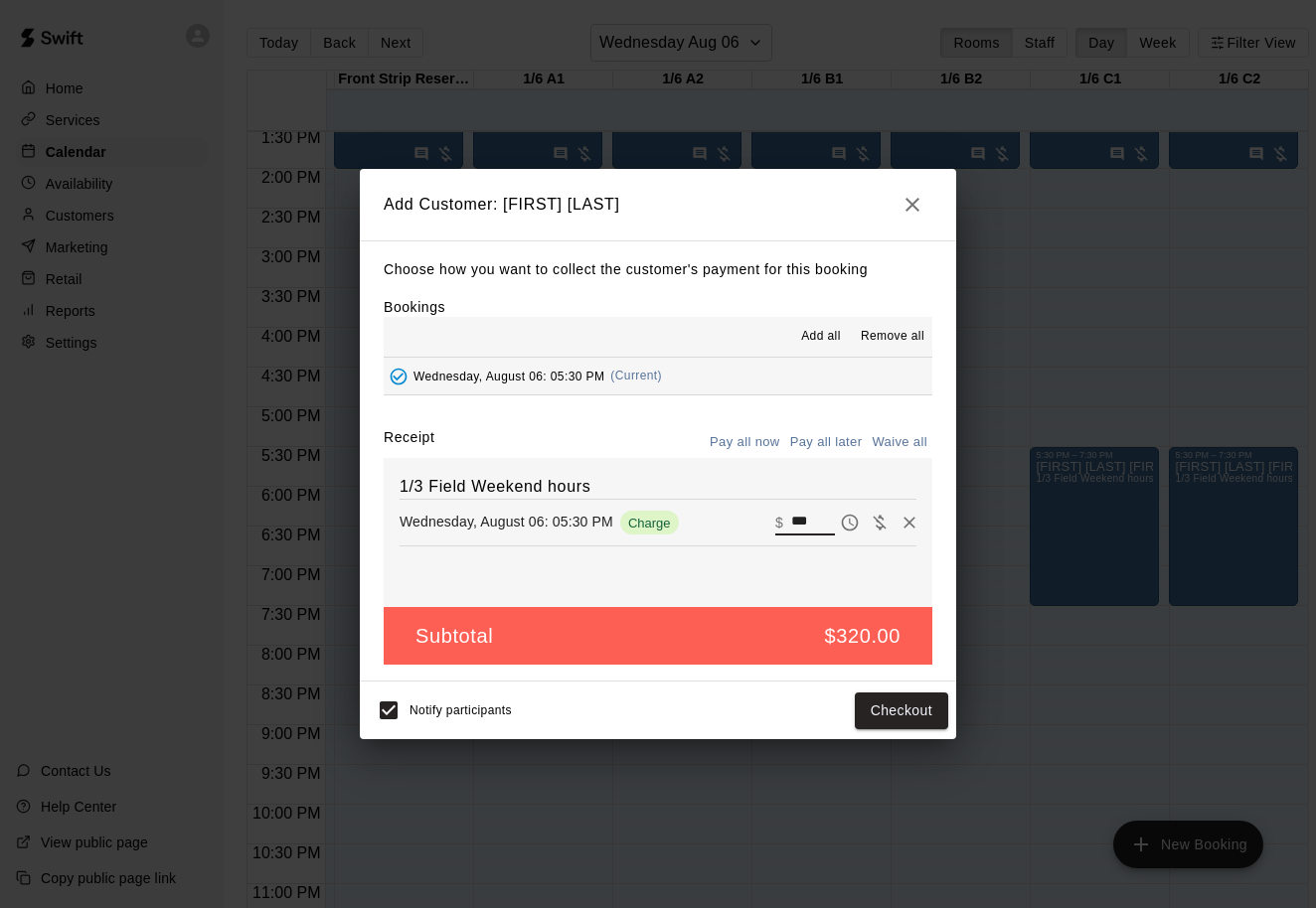 drag, startPoint x: 820, startPoint y: 520, endPoint x: 775, endPoint y: 518, distance: 45.044423 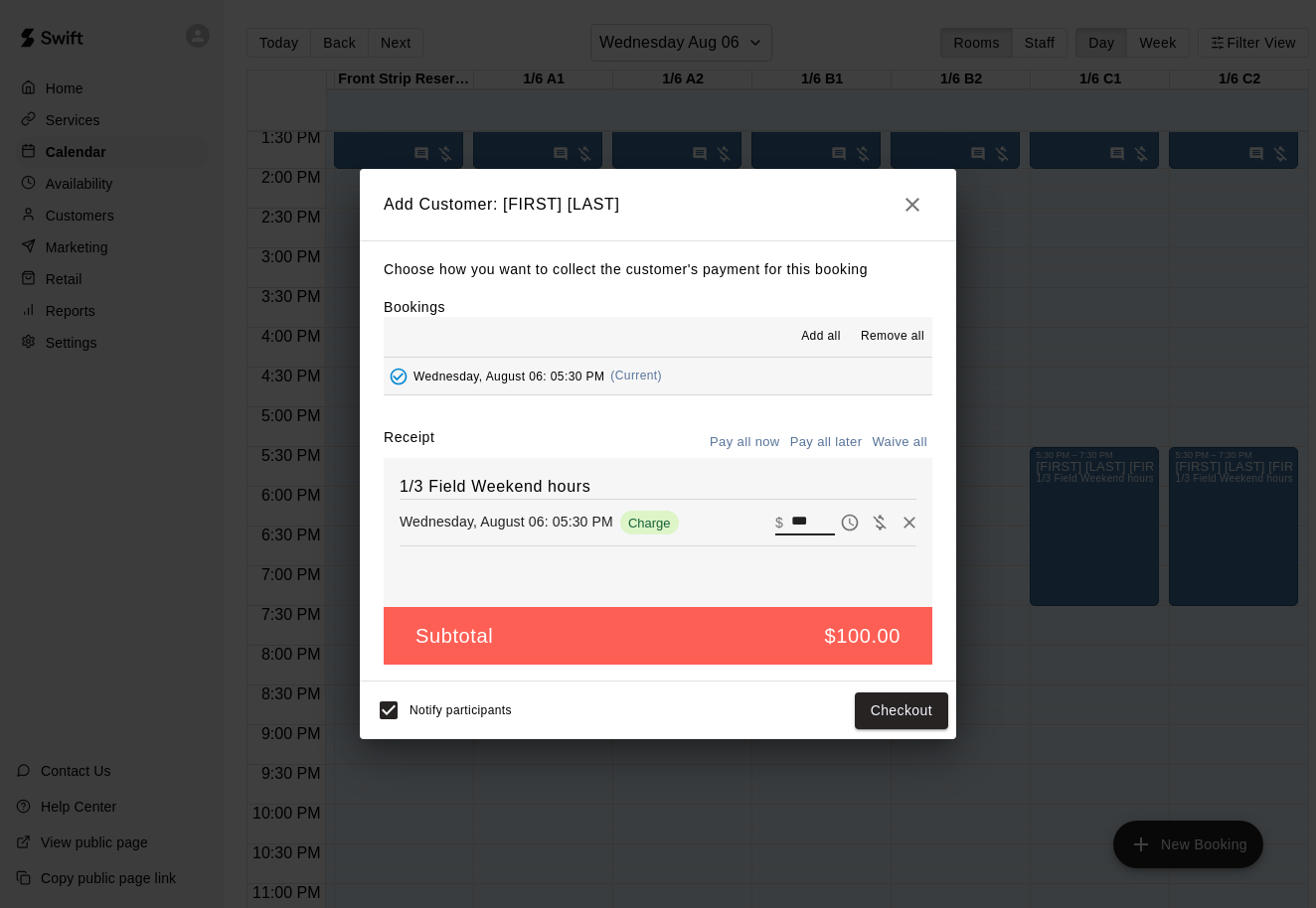 type on "***" 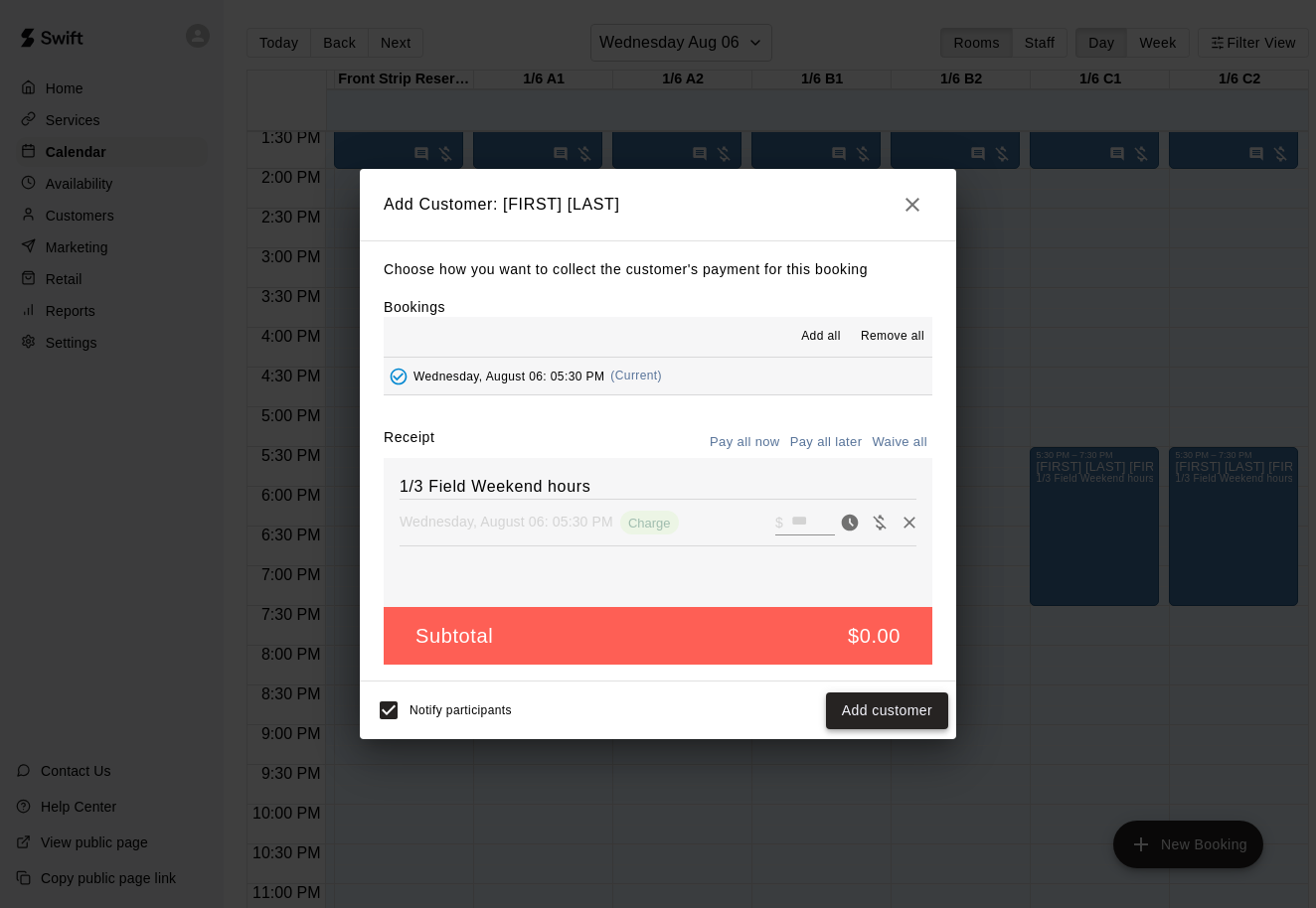 click on "Add customer" at bounding box center [887, 710] 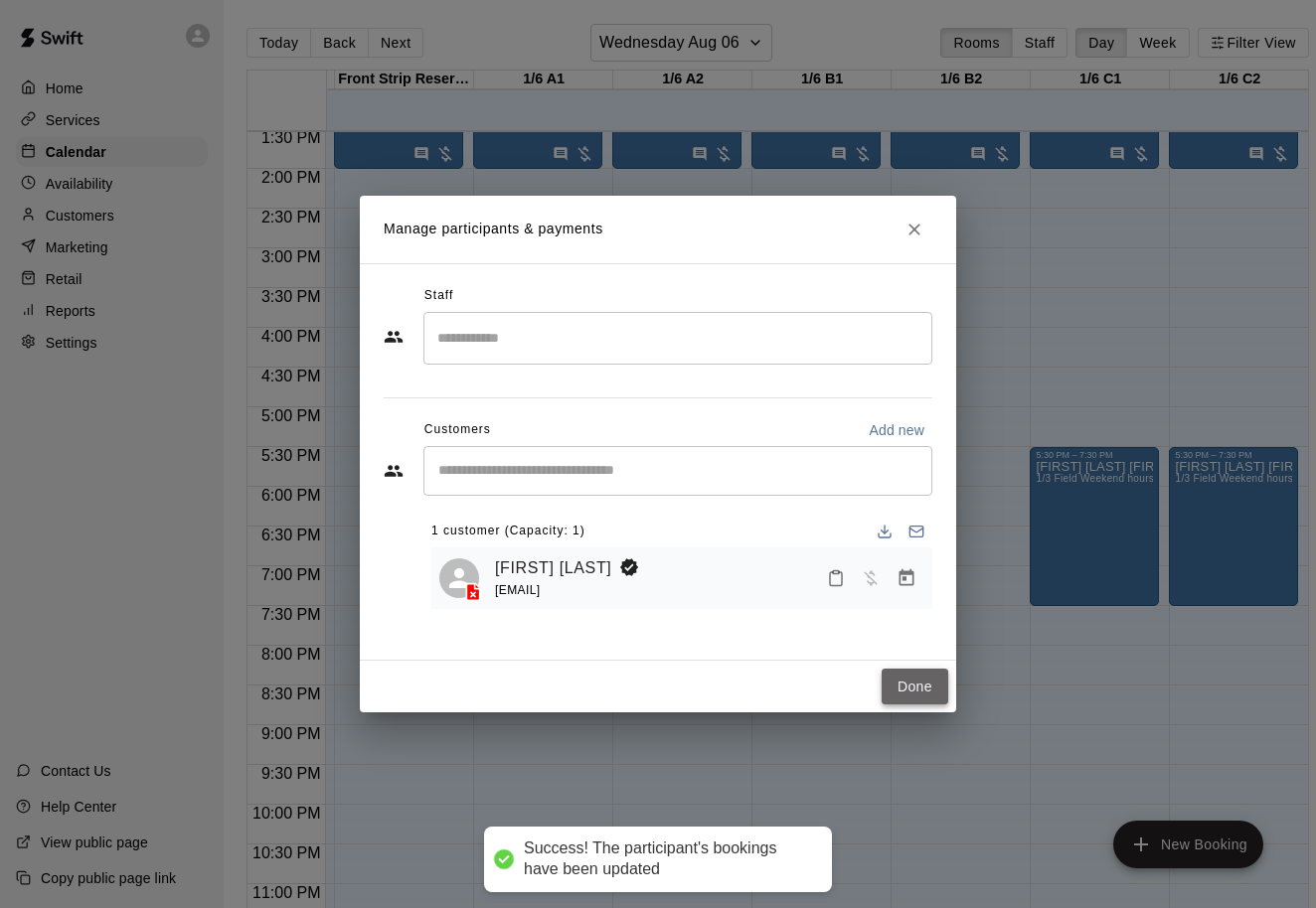 click on "Done" at bounding box center [914, 686] 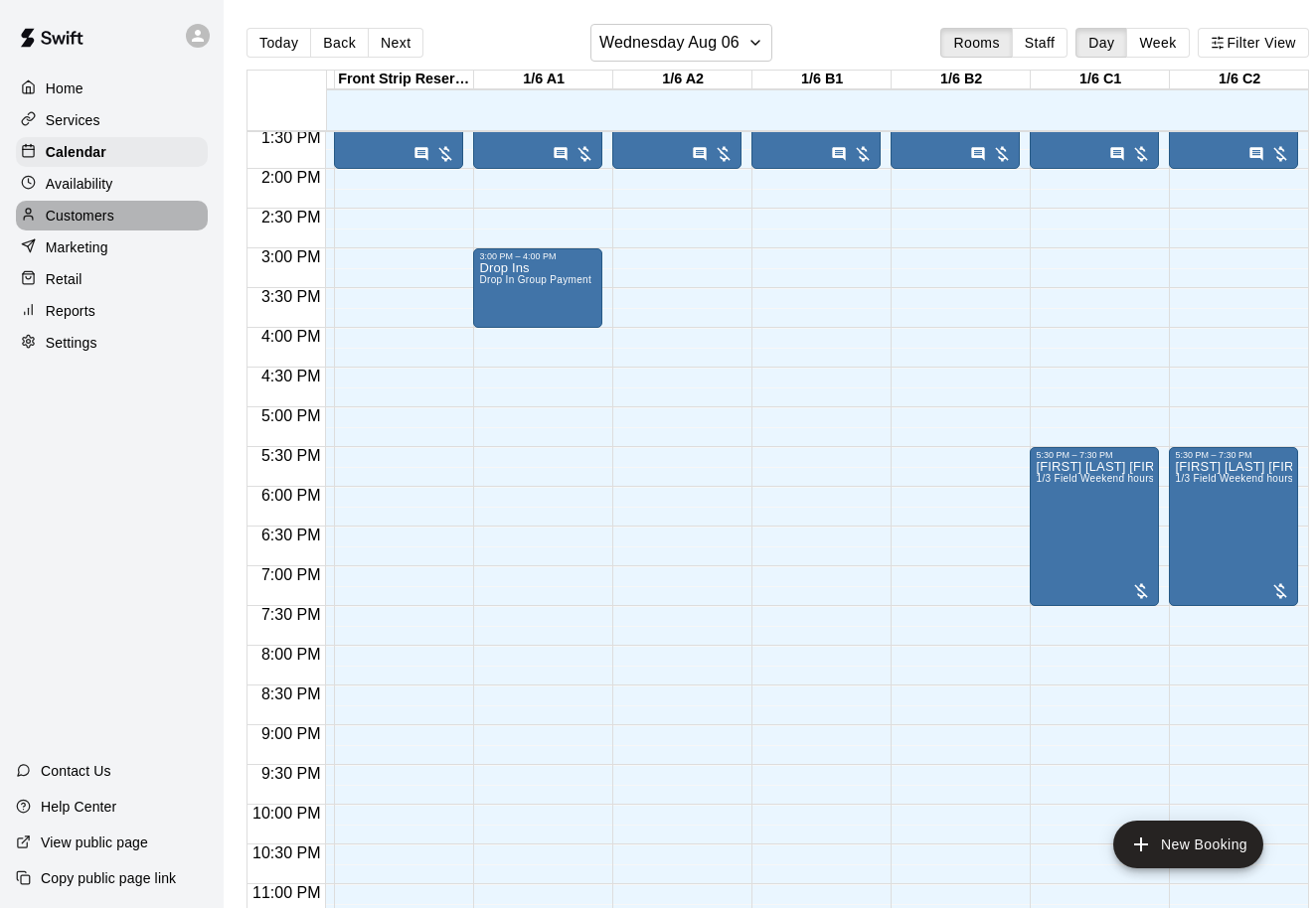 click on "Customers" at bounding box center [80, 216] 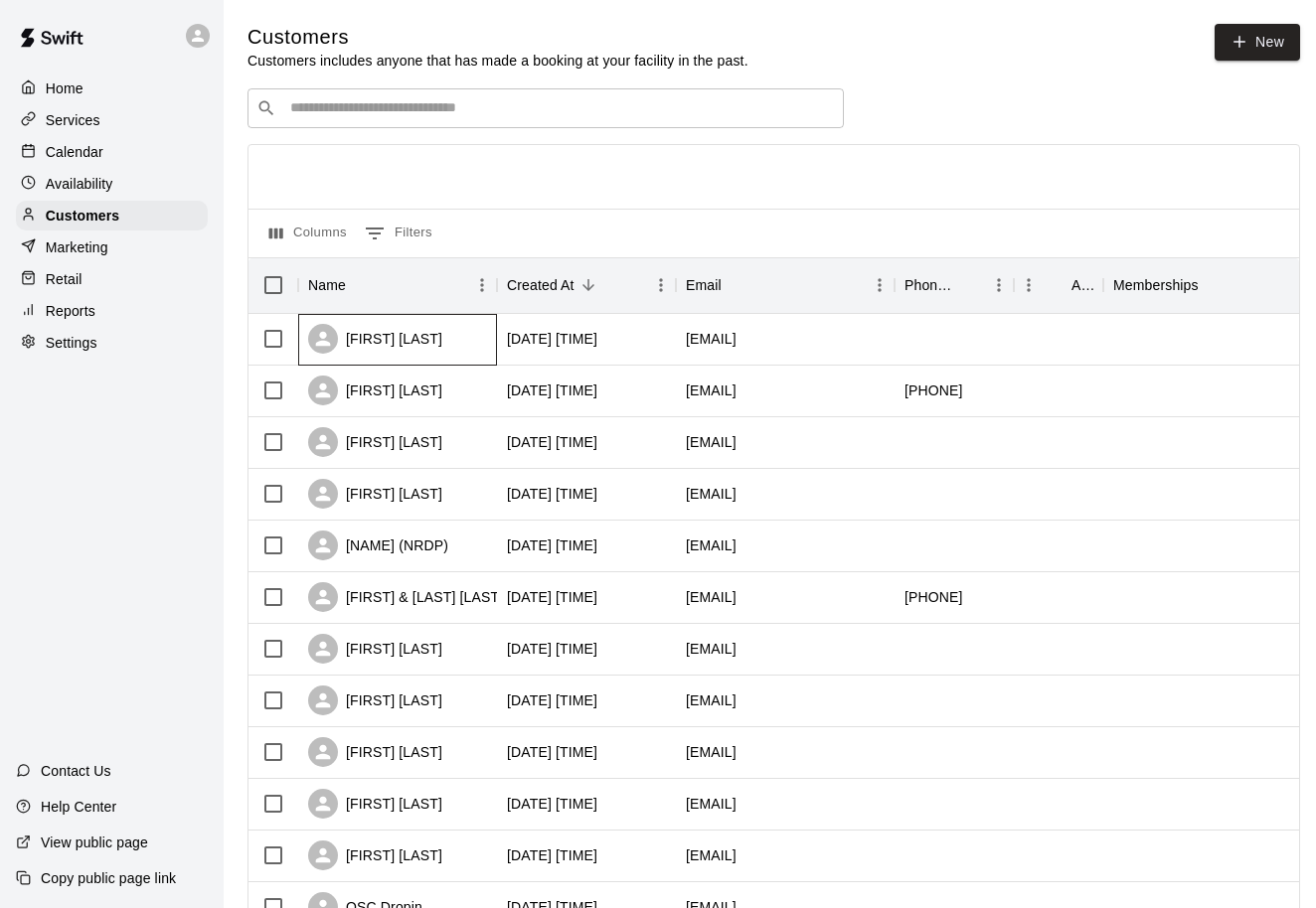 click on "[FIRST] [LAST]" at bounding box center (375, 339) 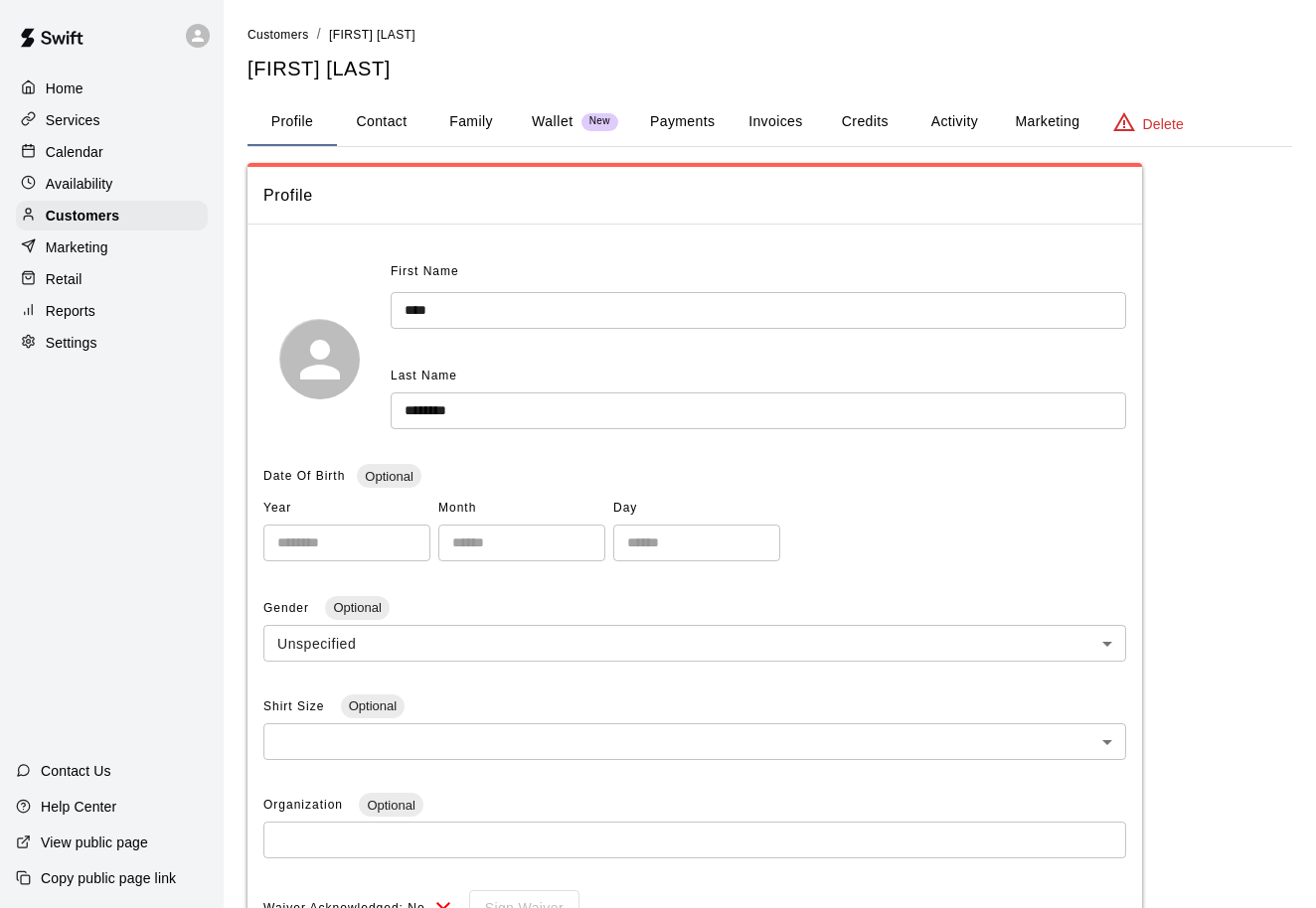 scroll, scrollTop: 0, scrollLeft: 0, axis: both 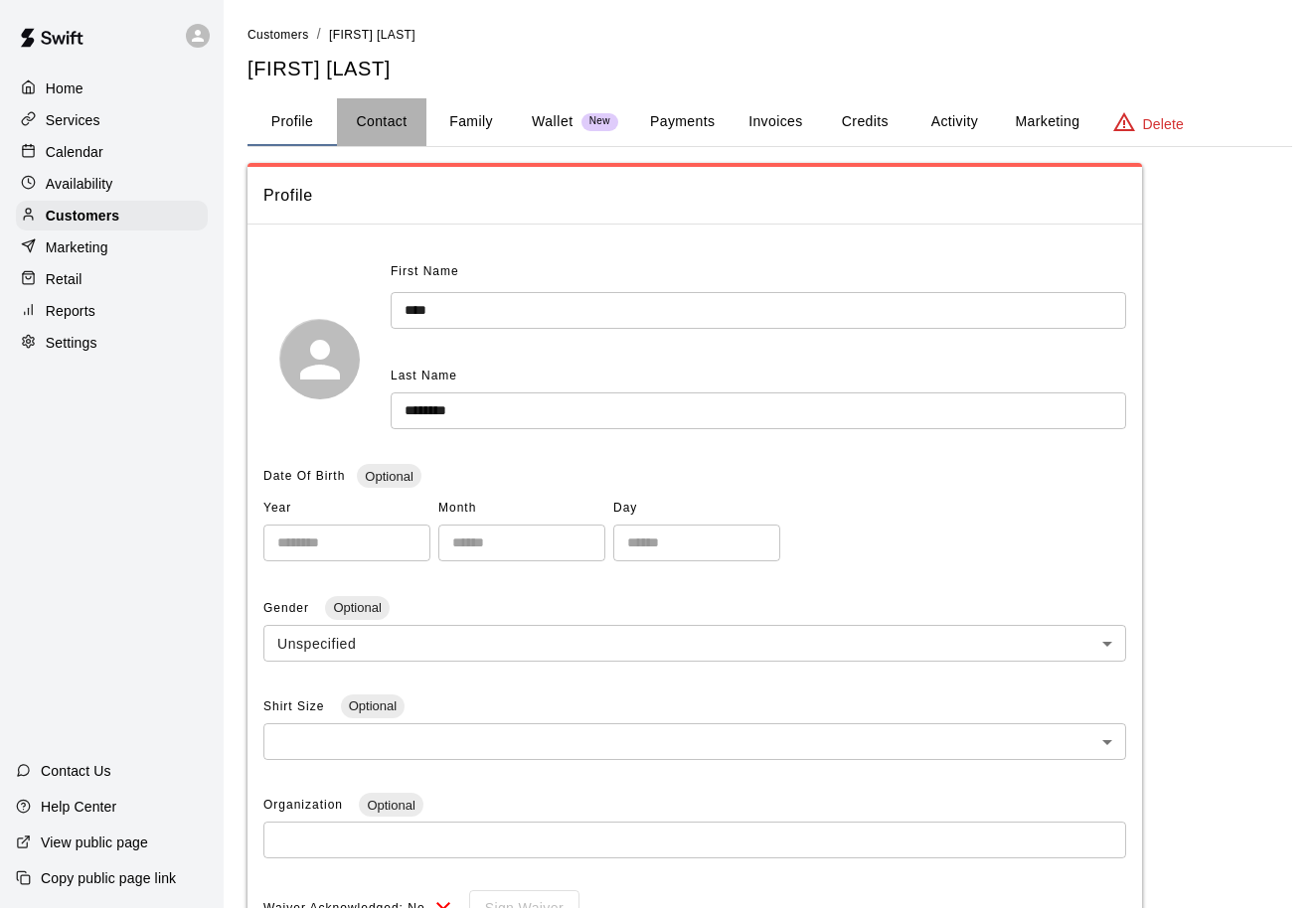click on "Contact" at bounding box center (382, 122) 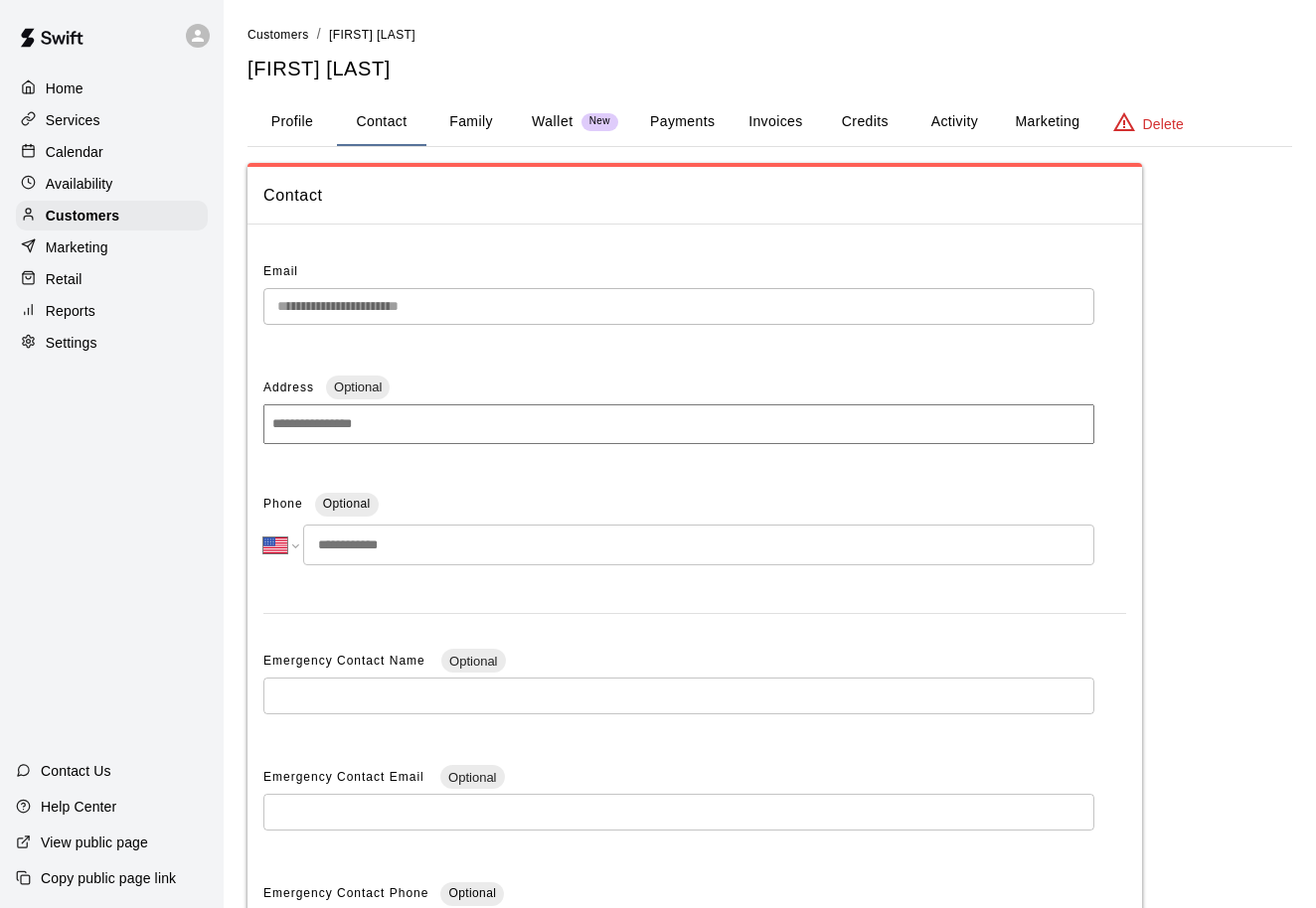 click at bounding box center [699, 544] 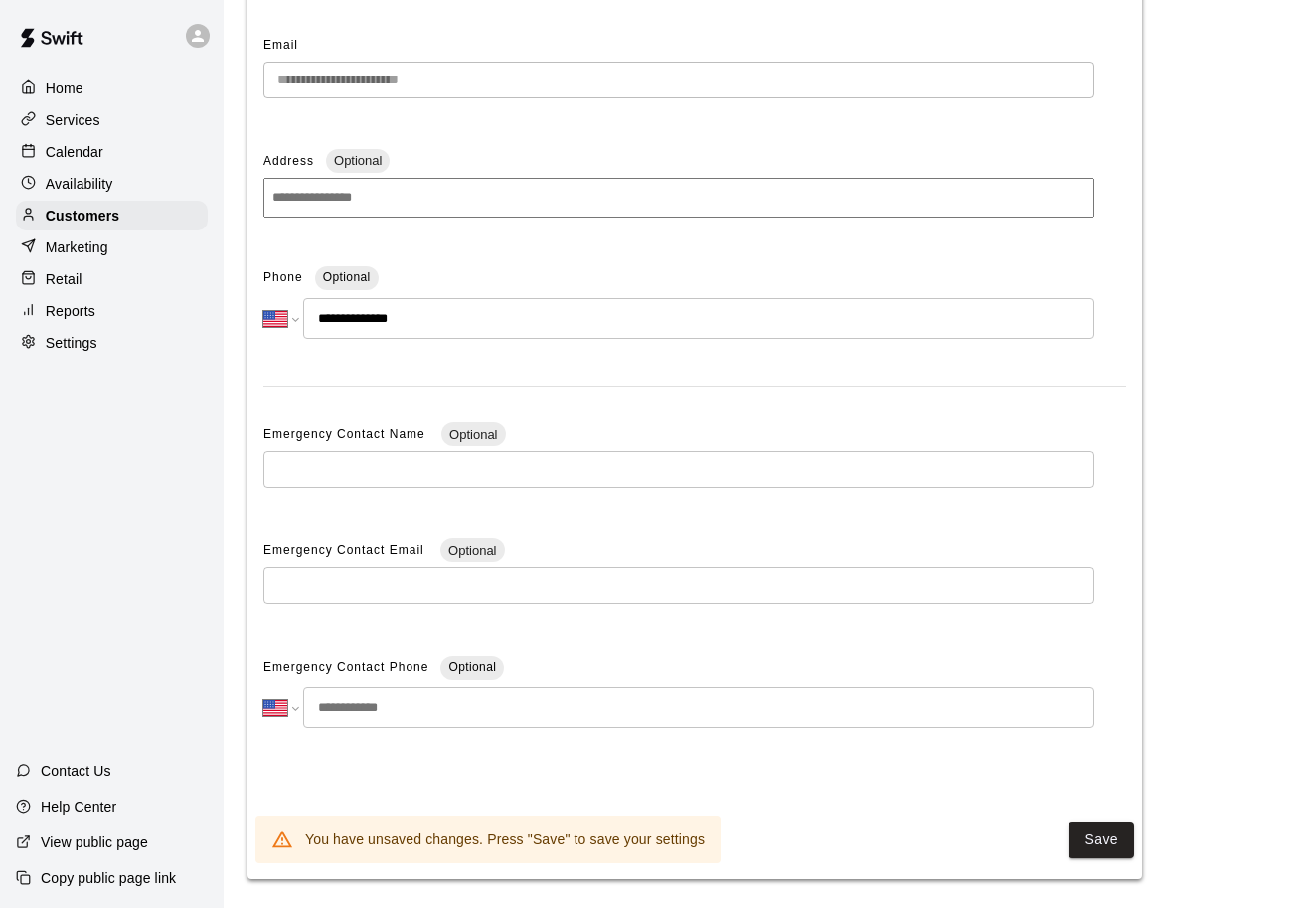 scroll, scrollTop: 226, scrollLeft: 0, axis: vertical 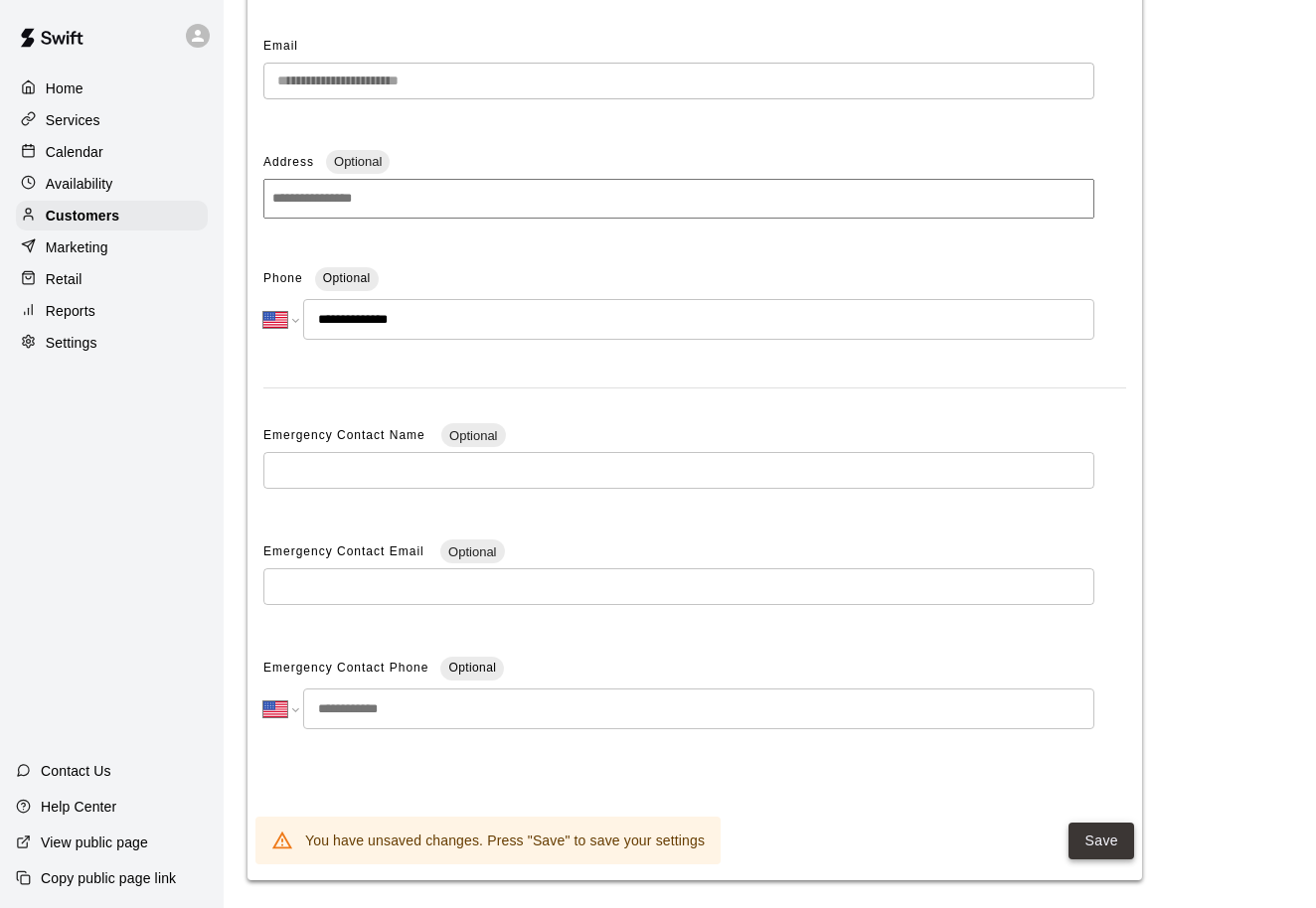 type on "**********" 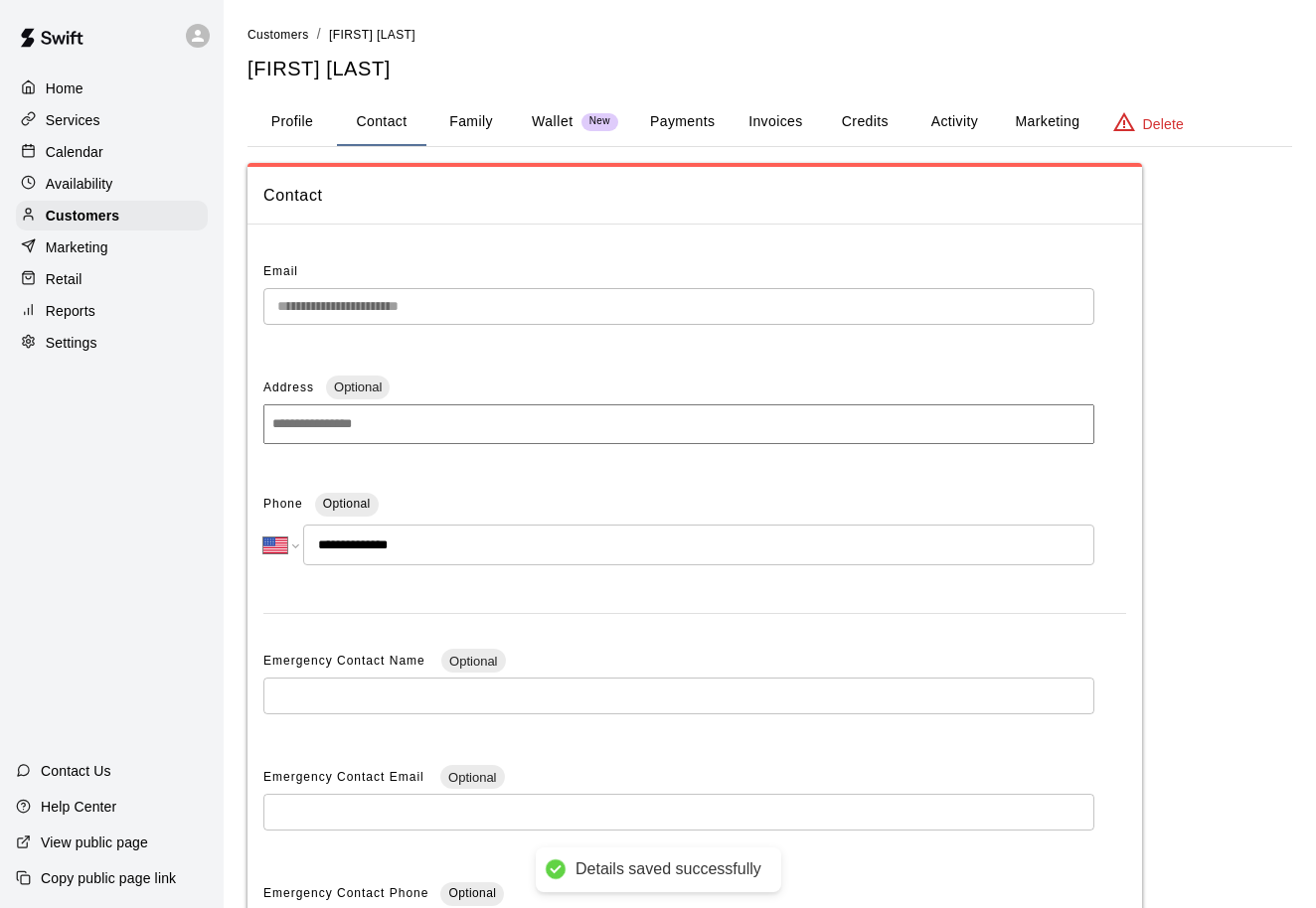 scroll, scrollTop: 0, scrollLeft: 0, axis: both 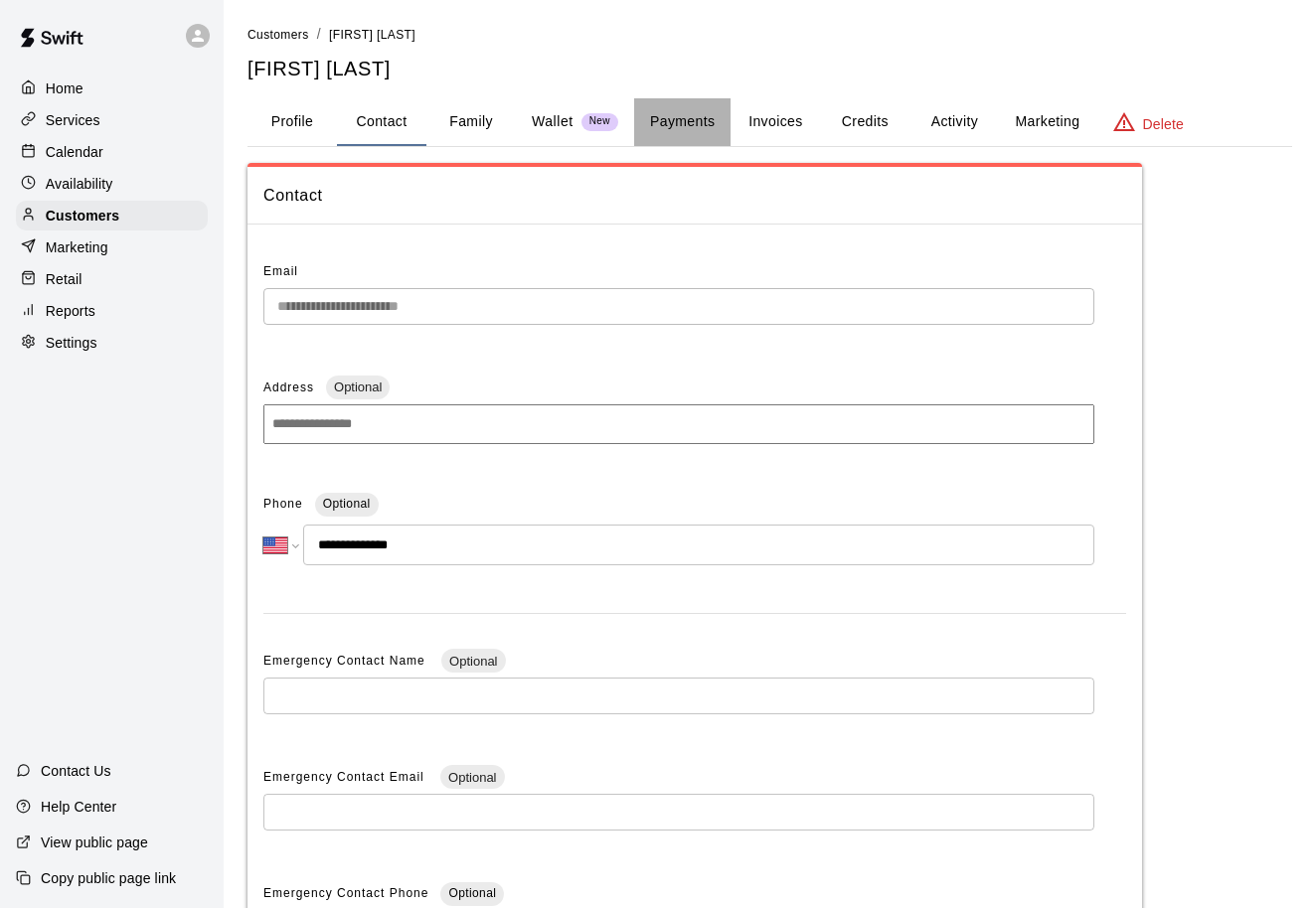 click on "Payments" at bounding box center [682, 122] 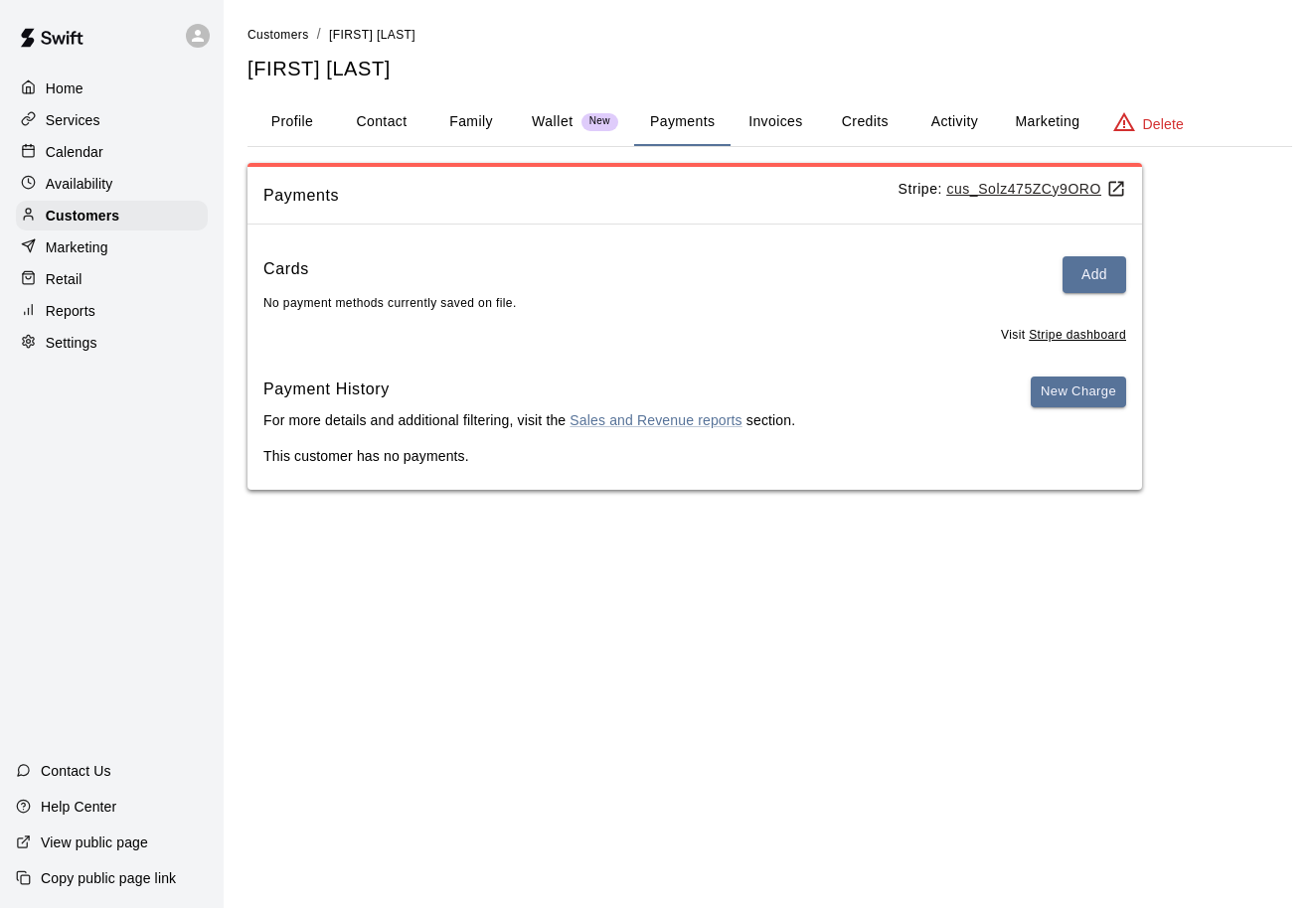 click on "cus_Solz475ZCy9ORO" at bounding box center [1036, 189] 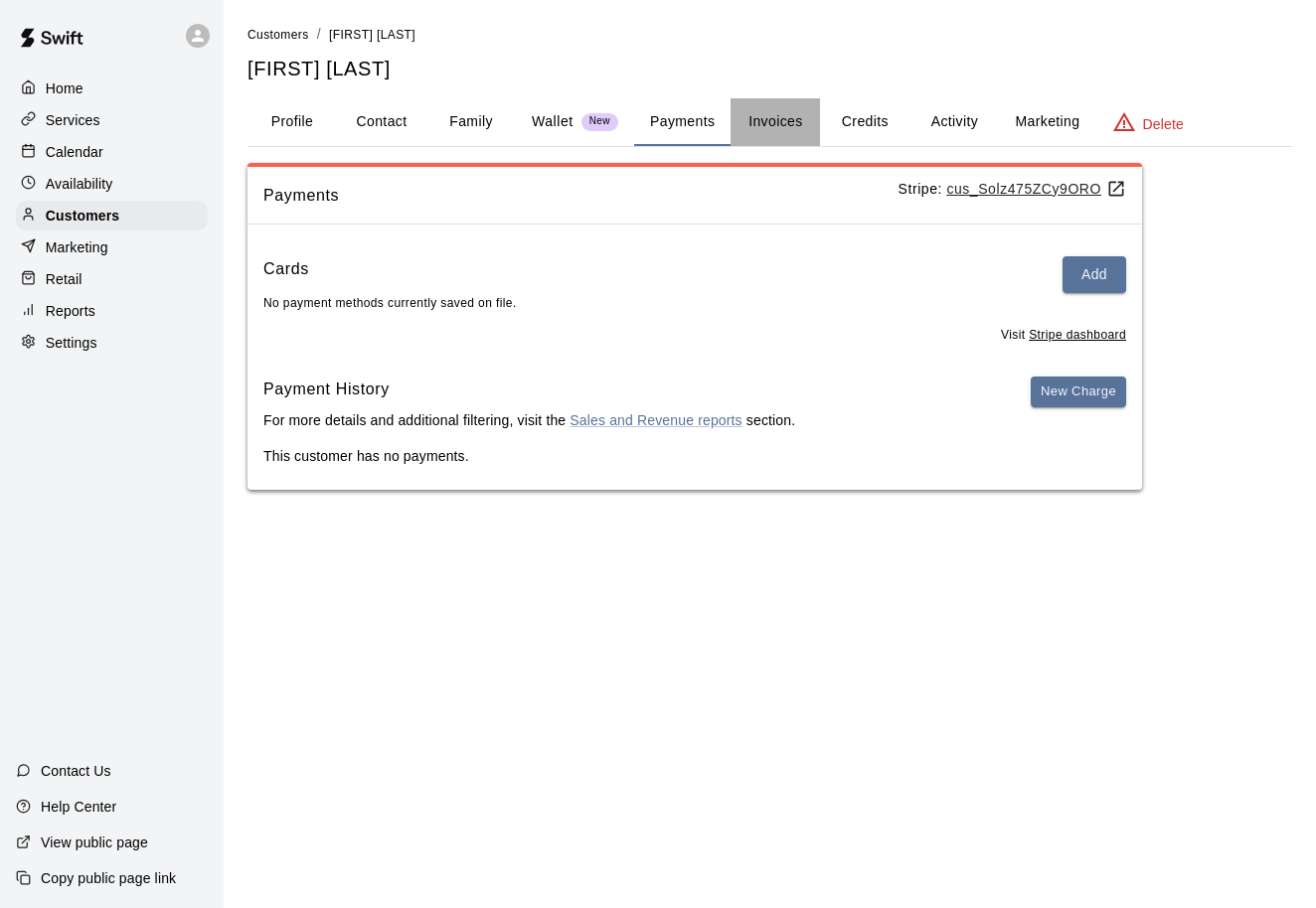 click on "Invoices" at bounding box center [775, 122] 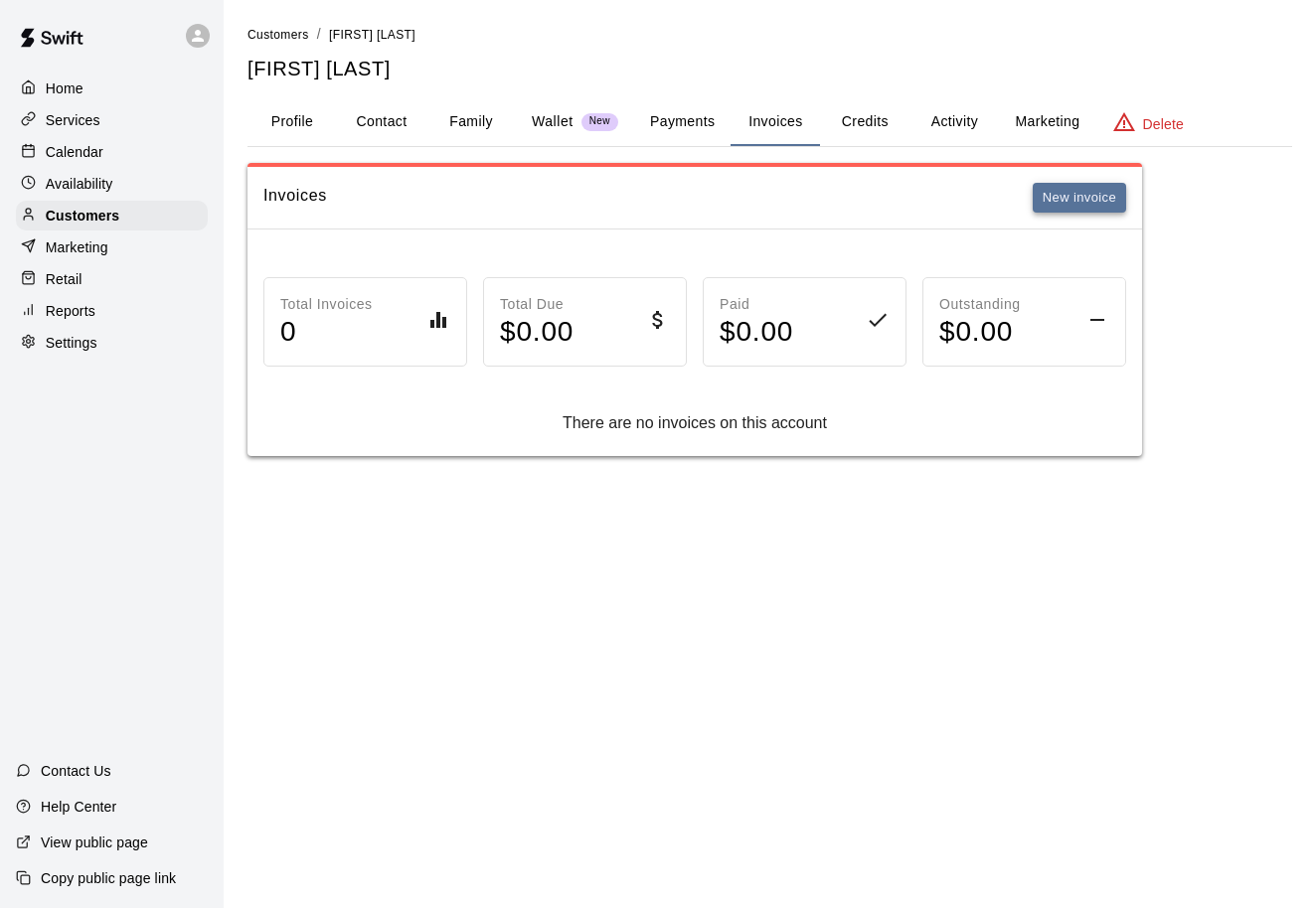 click on "New invoice" at bounding box center [1079, 198] 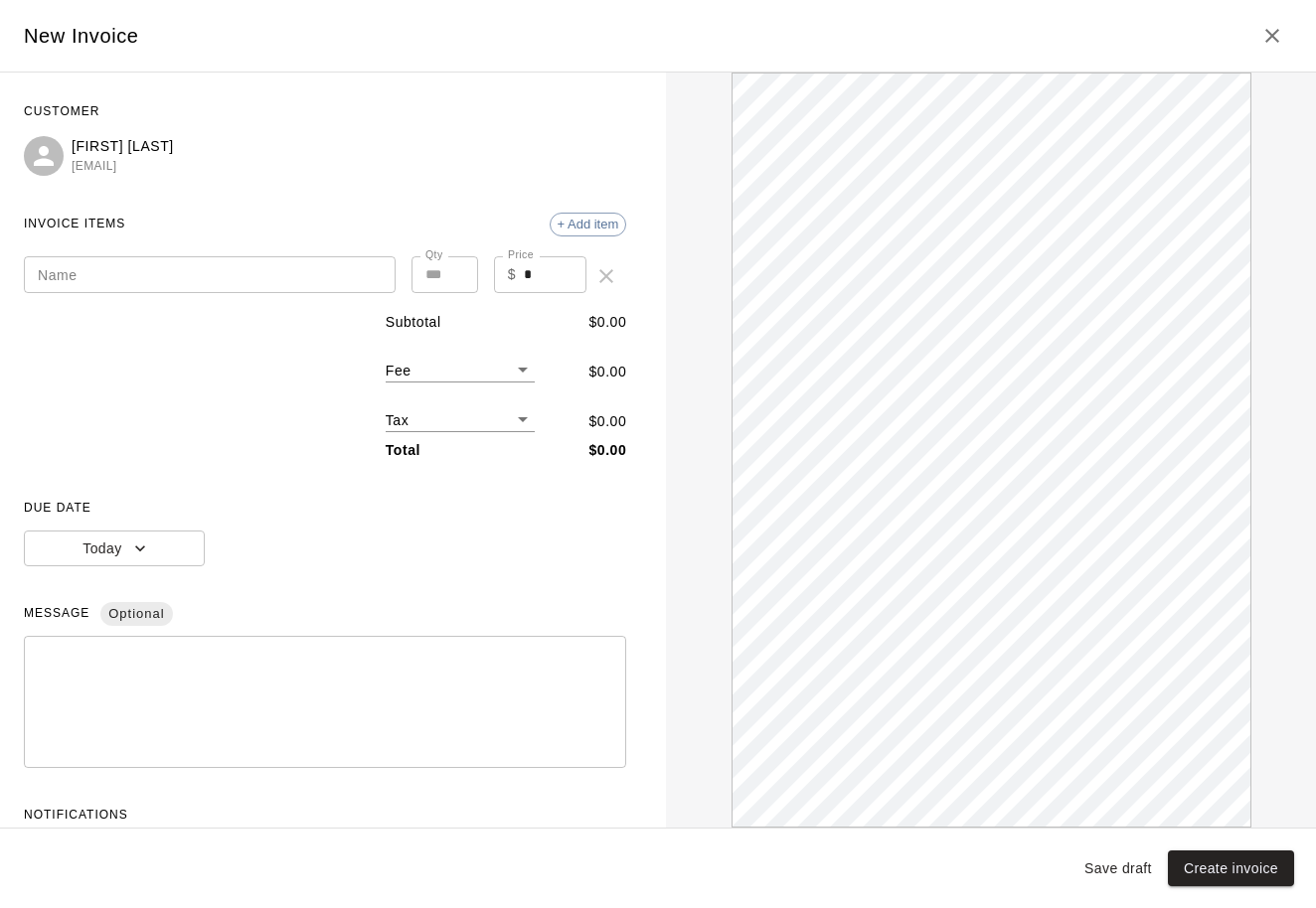 scroll, scrollTop: 0, scrollLeft: 0, axis: both 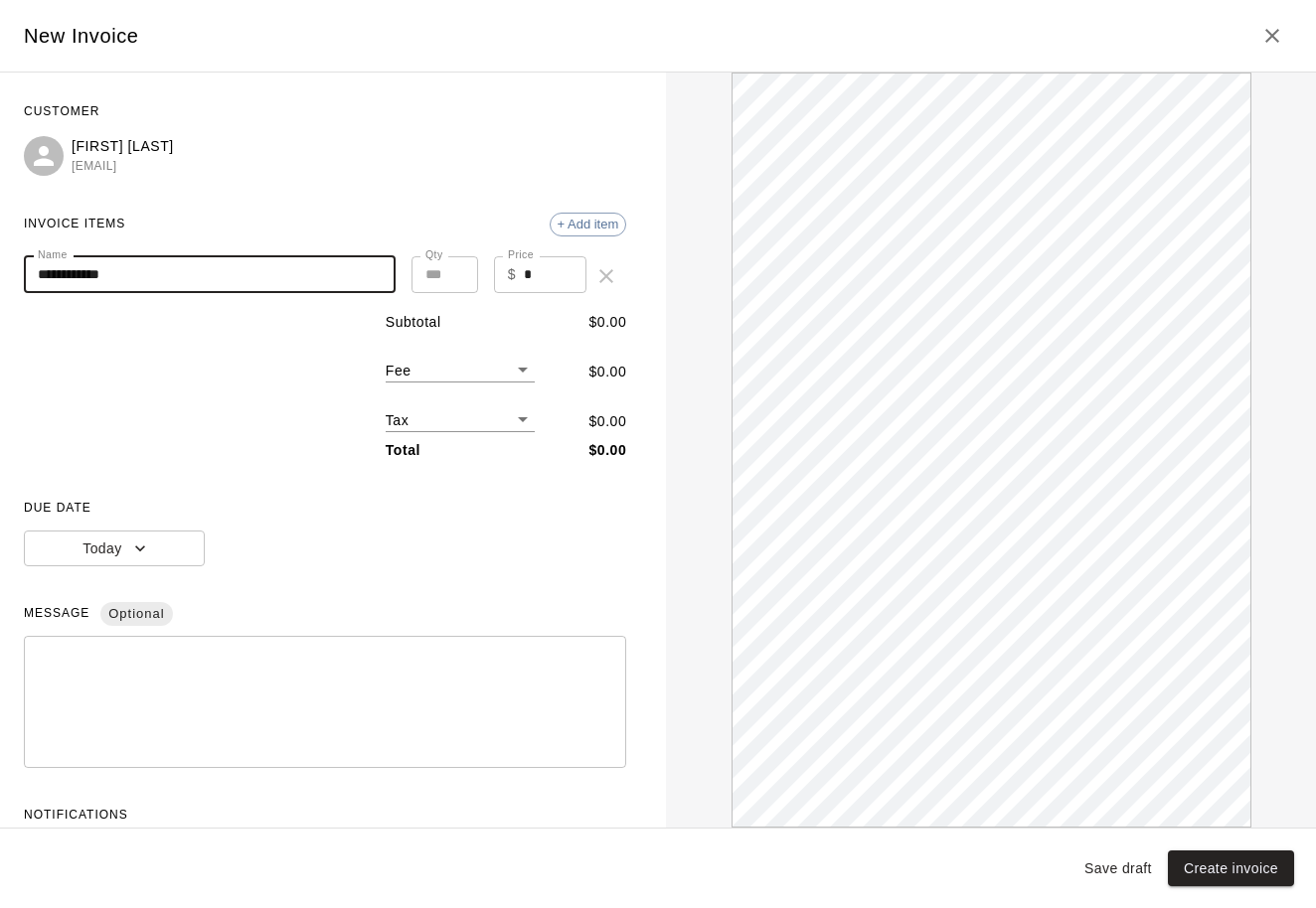 type on "**********" 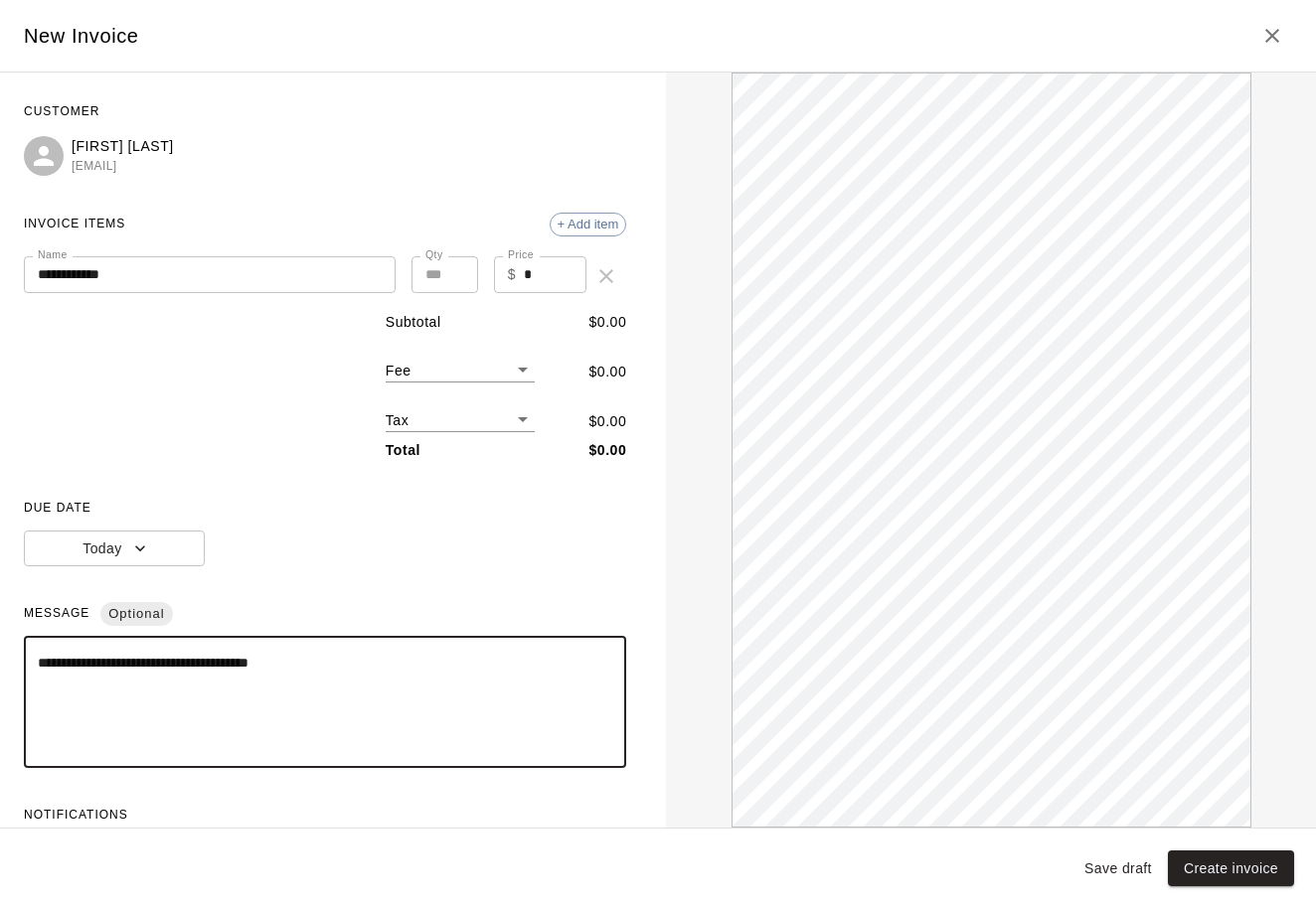 scroll, scrollTop: 0, scrollLeft: 0, axis: both 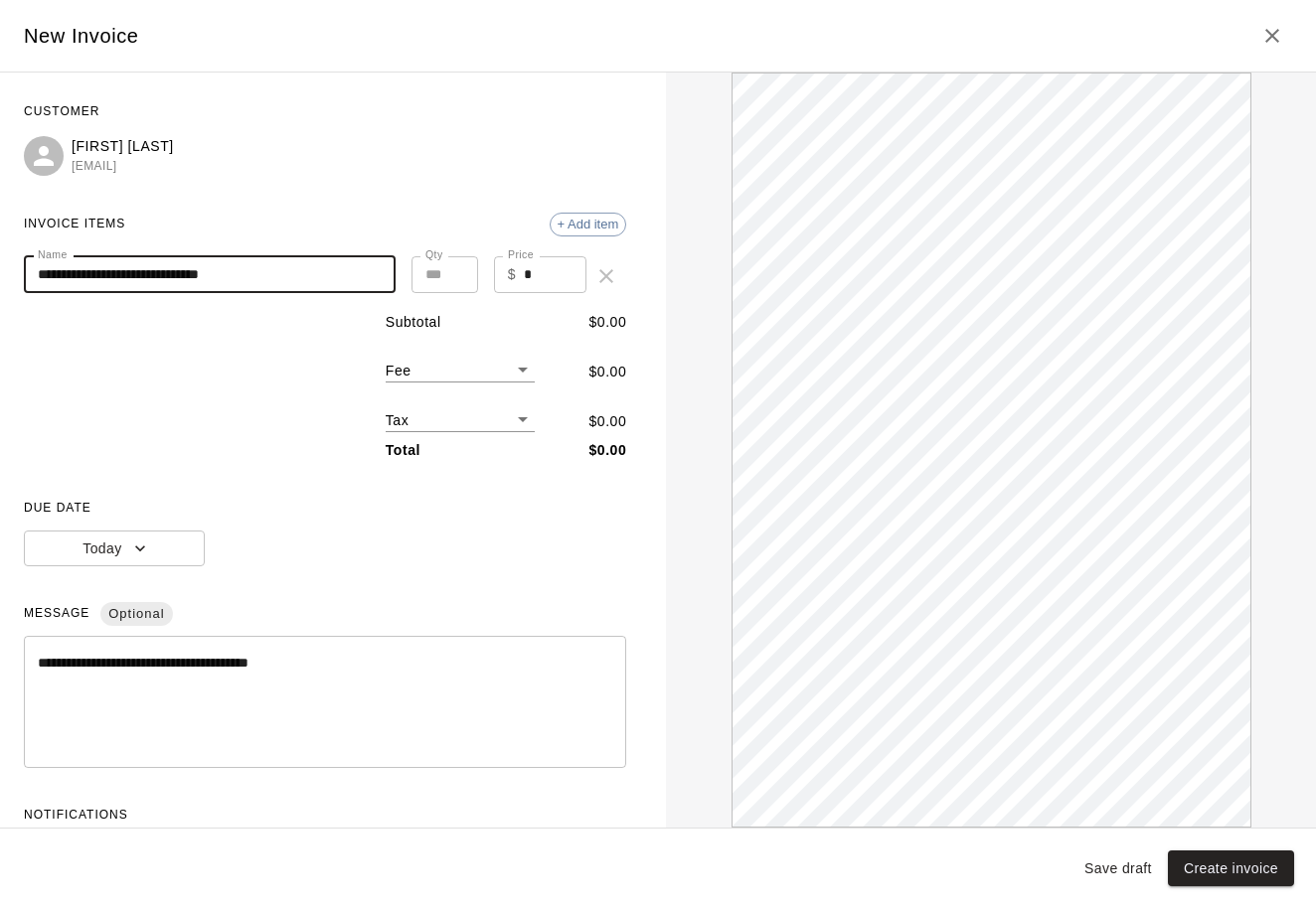 type on "**********" 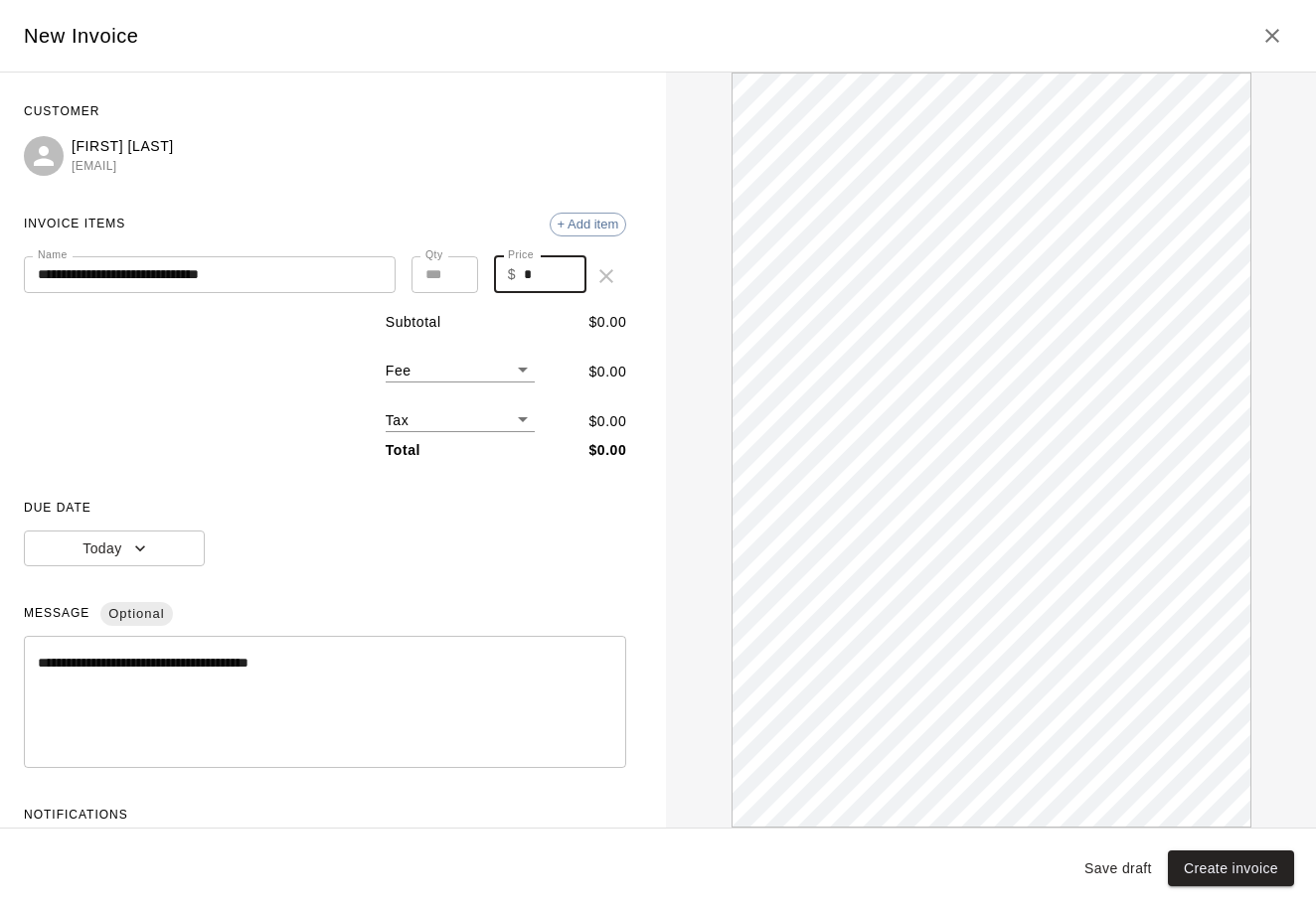 drag, startPoint x: 561, startPoint y: 270, endPoint x: 484, endPoint y: 260, distance: 77.64664 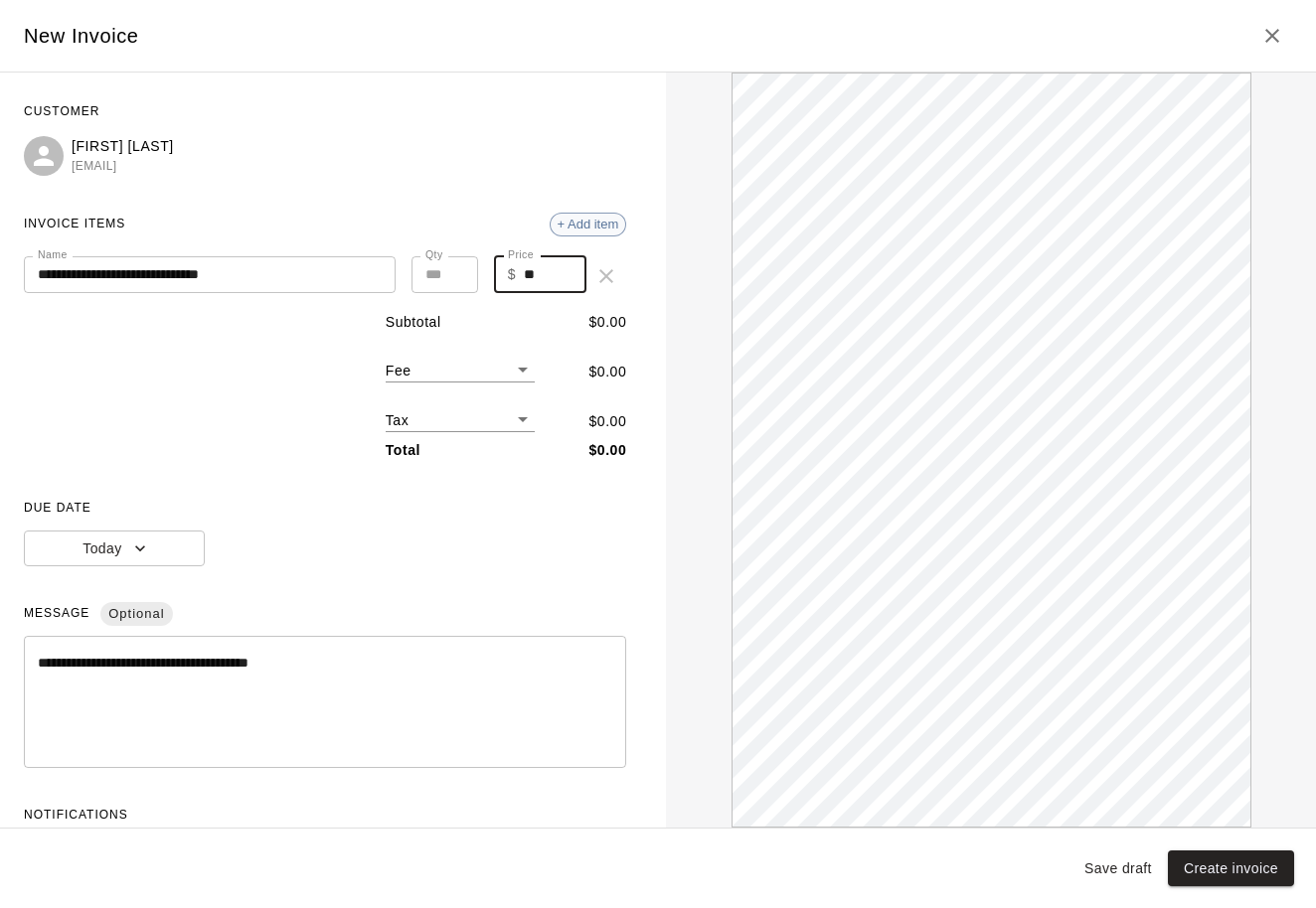 scroll, scrollTop: 0, scrollLeft: 0, axis: both 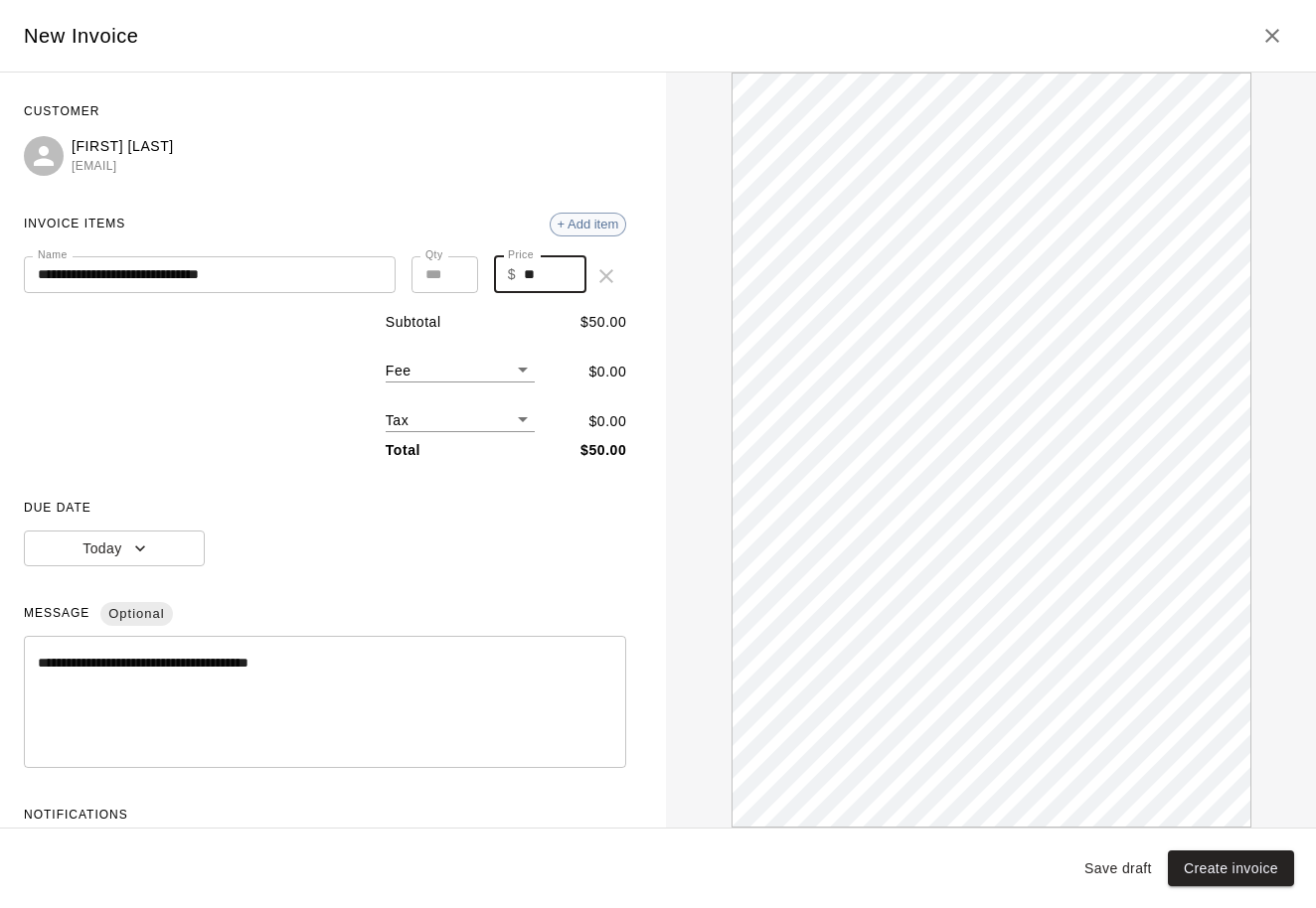 type on "**" 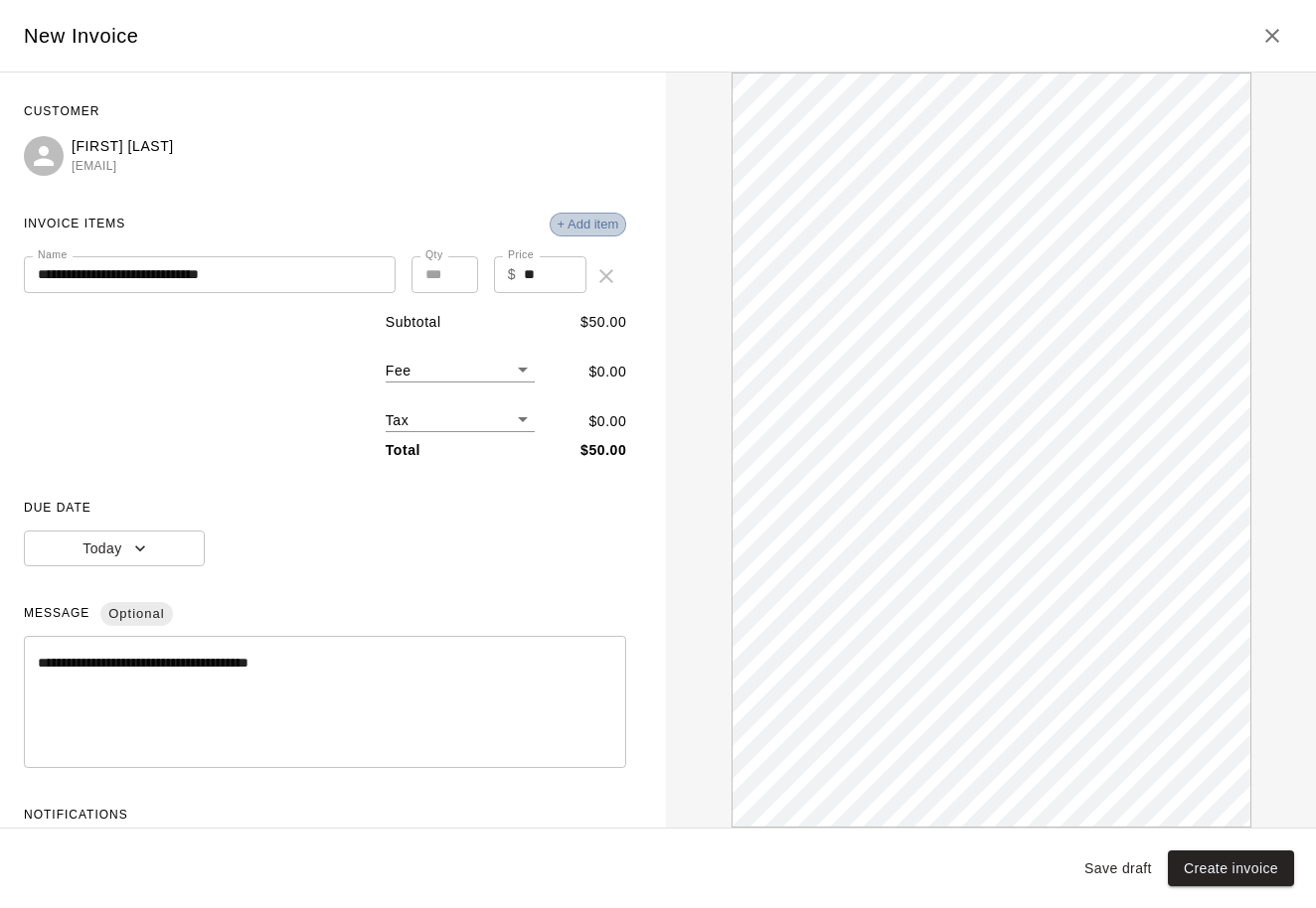 click on "+ Add item" at bounding box center (588, 224) 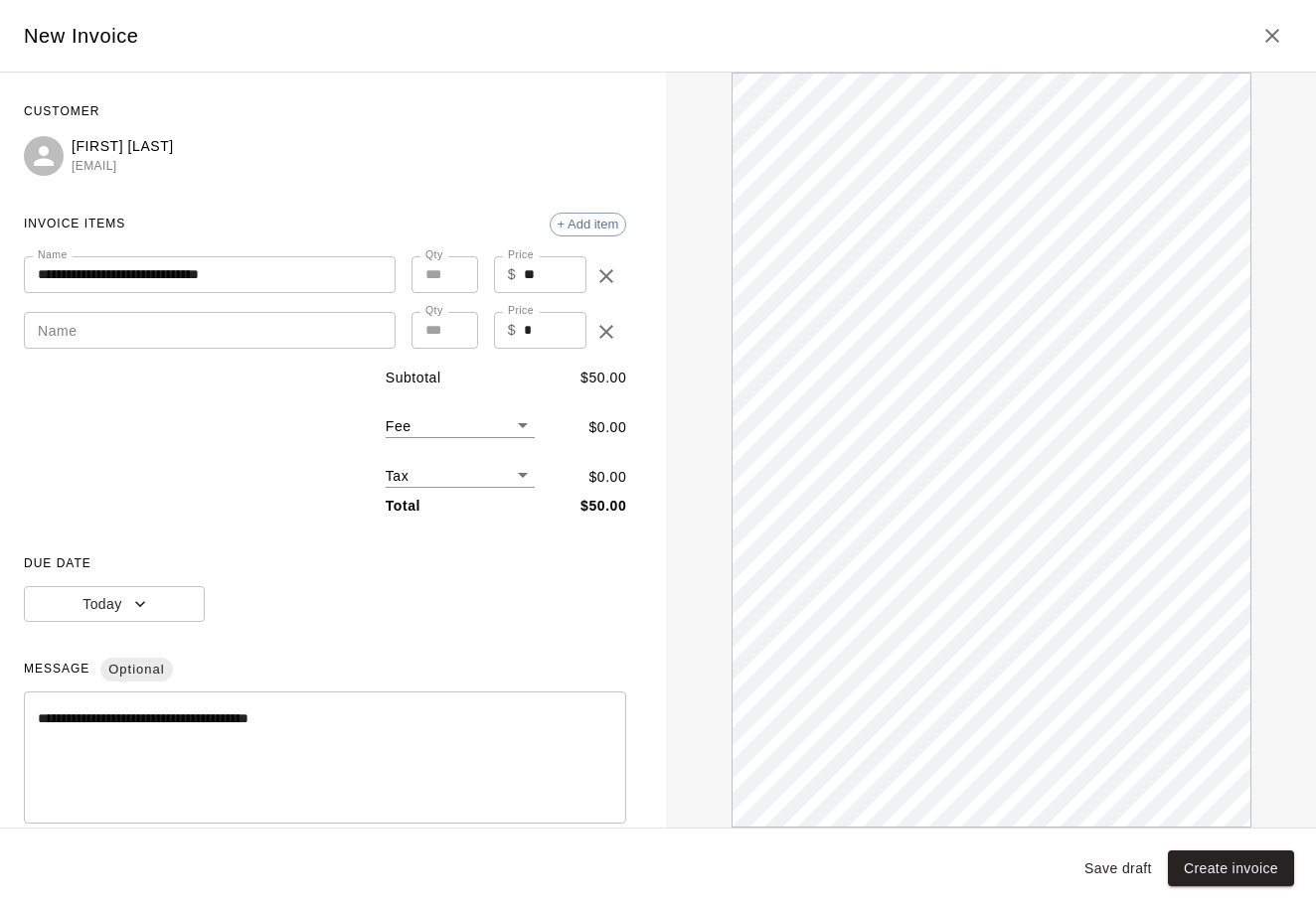 scroll, scrollTop: 0, scrollLeft: 0, axis: both 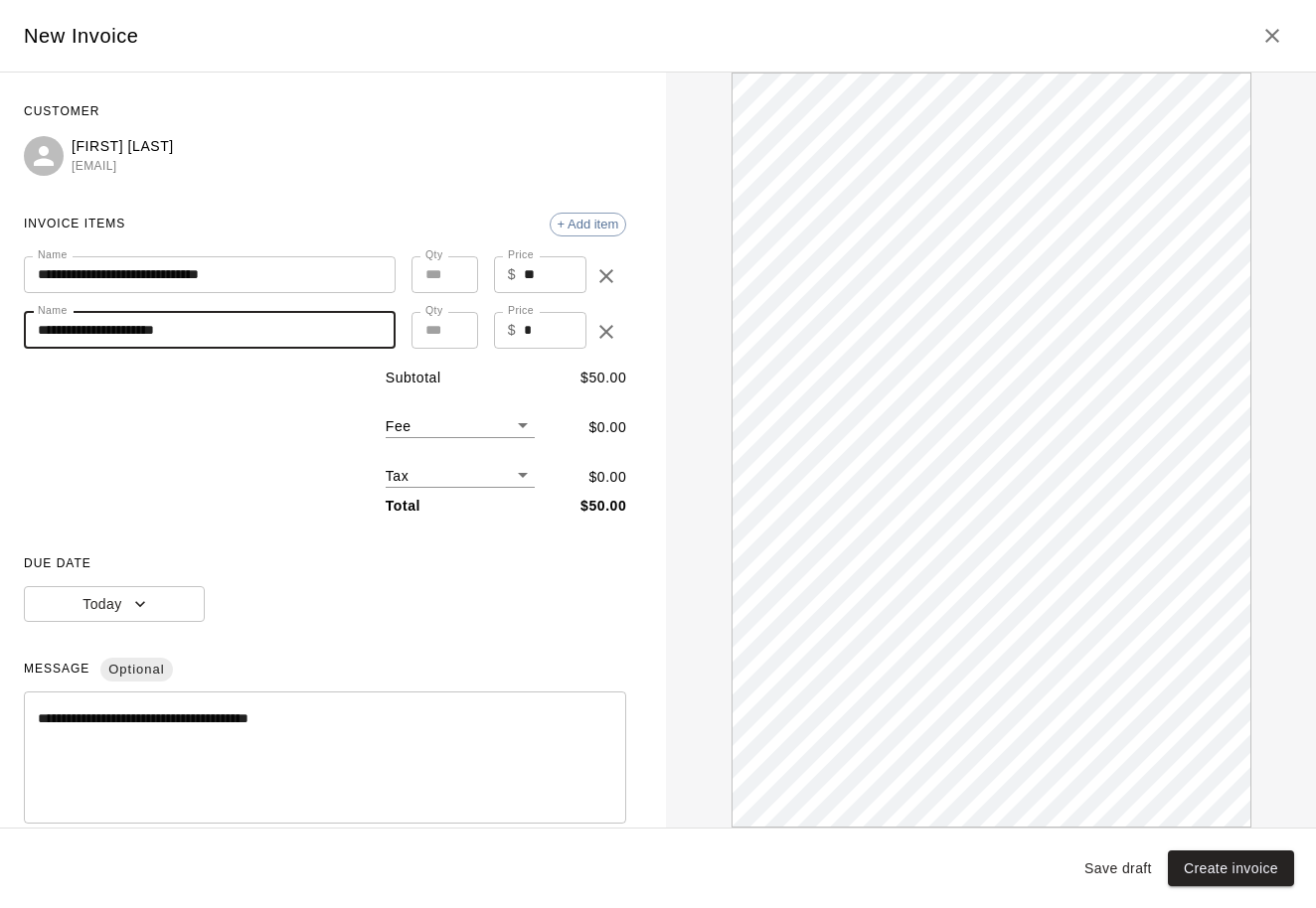 type on "**********" 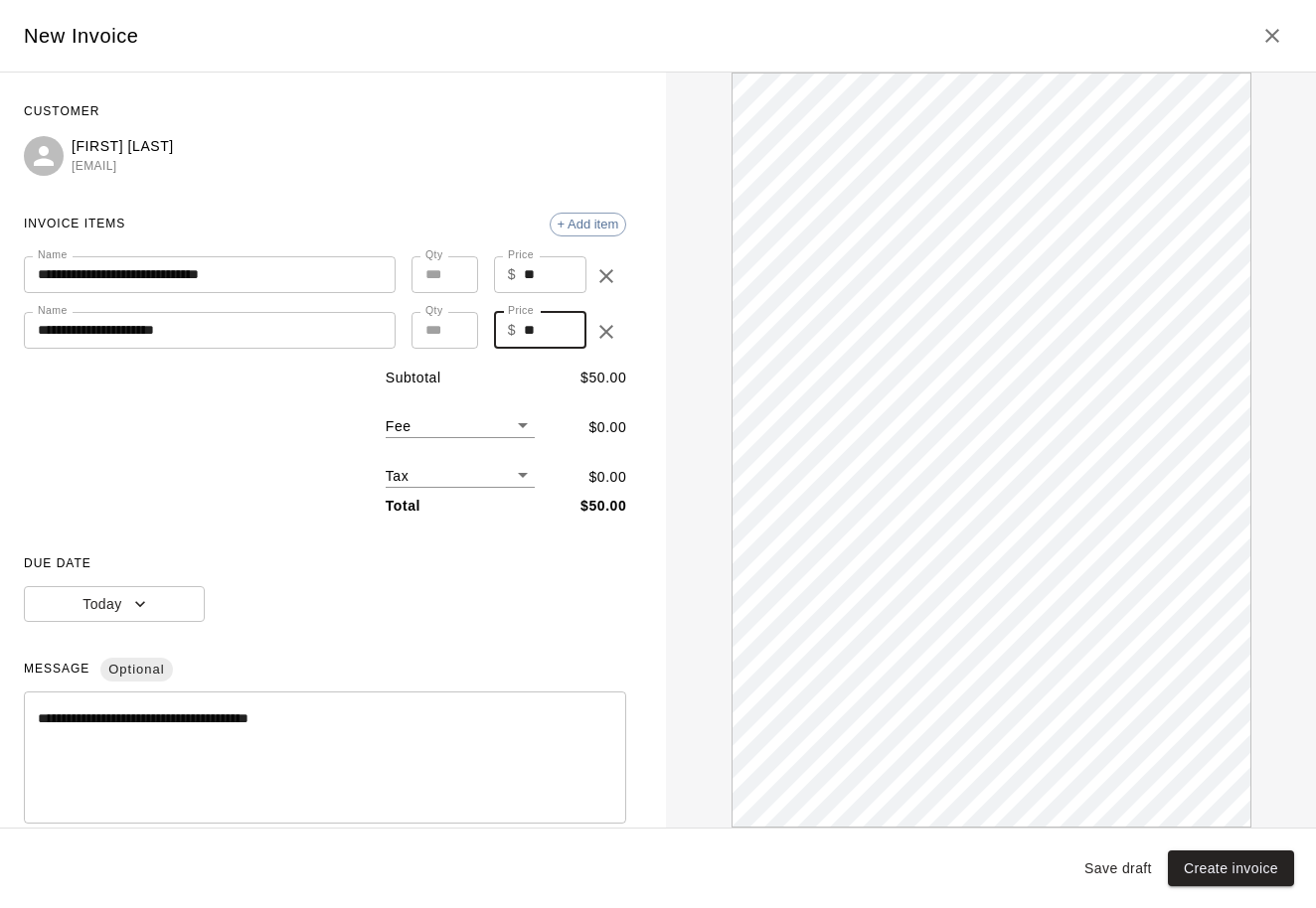 scroll, scrollTop: 0, scrollLeft: 0, axis: both 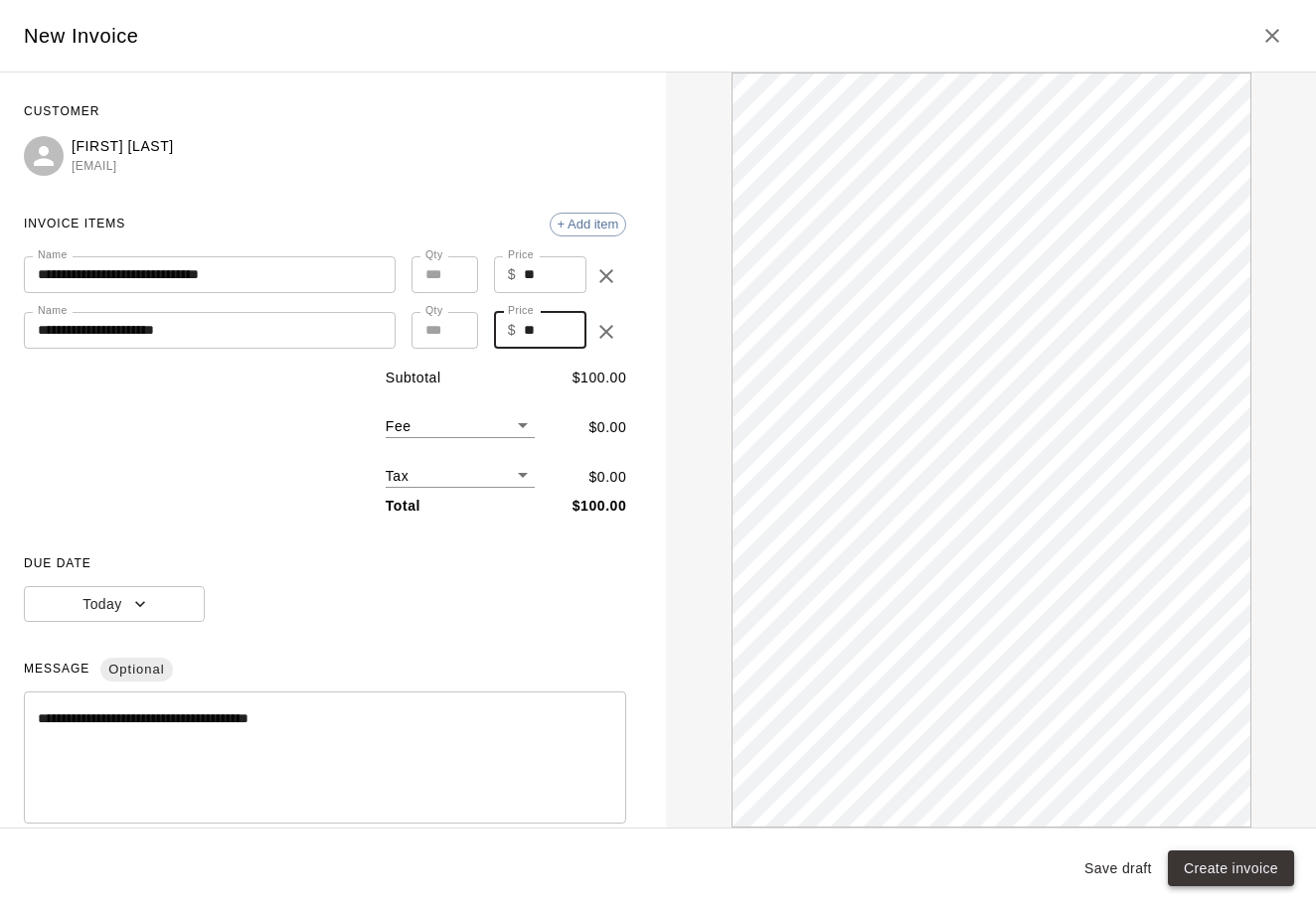 type on "**" 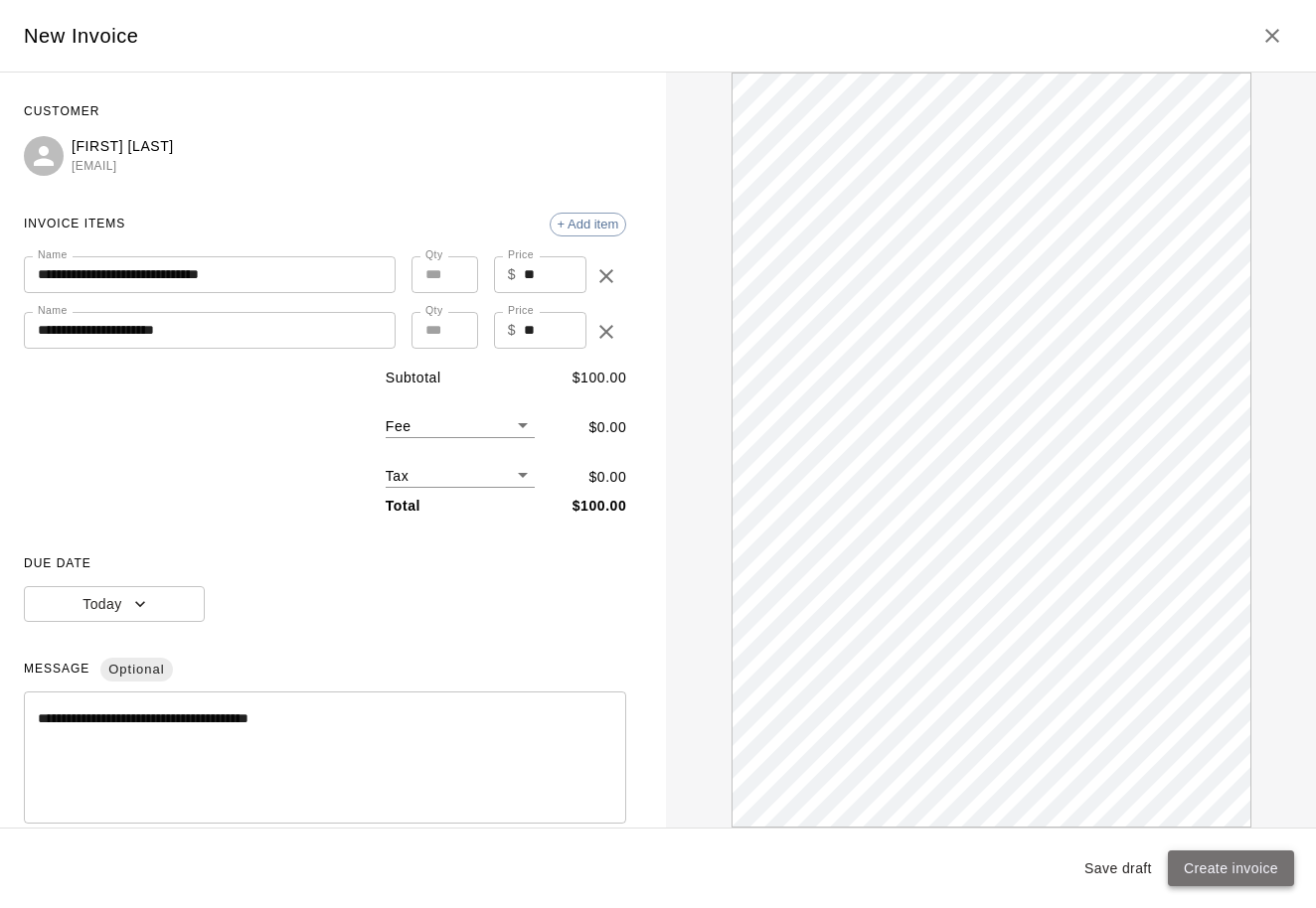 click on "Create invoice" at bounding box center [1231, 868] 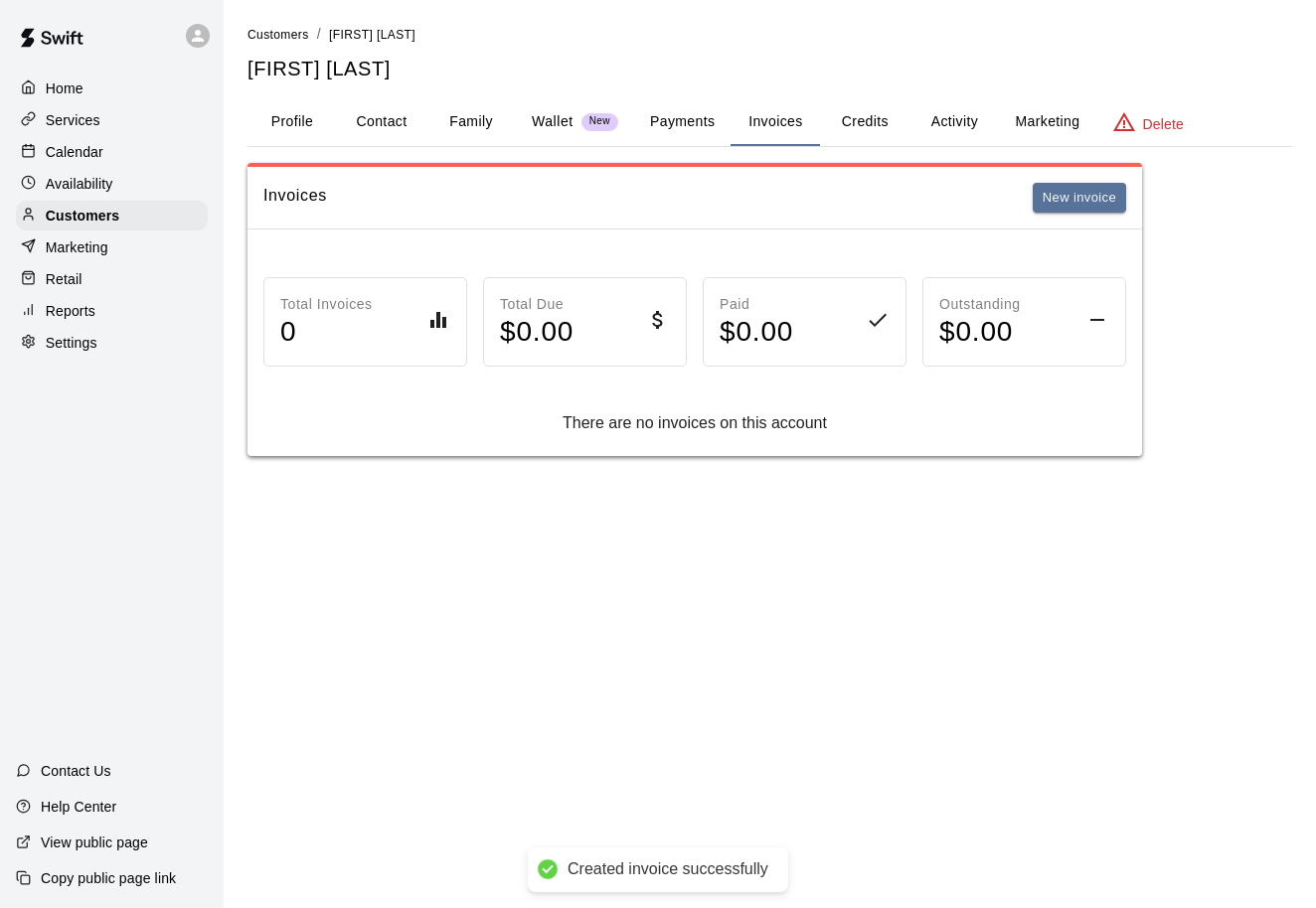 scroll, scrollTop: 0, scrollLeft: 0, axis: both 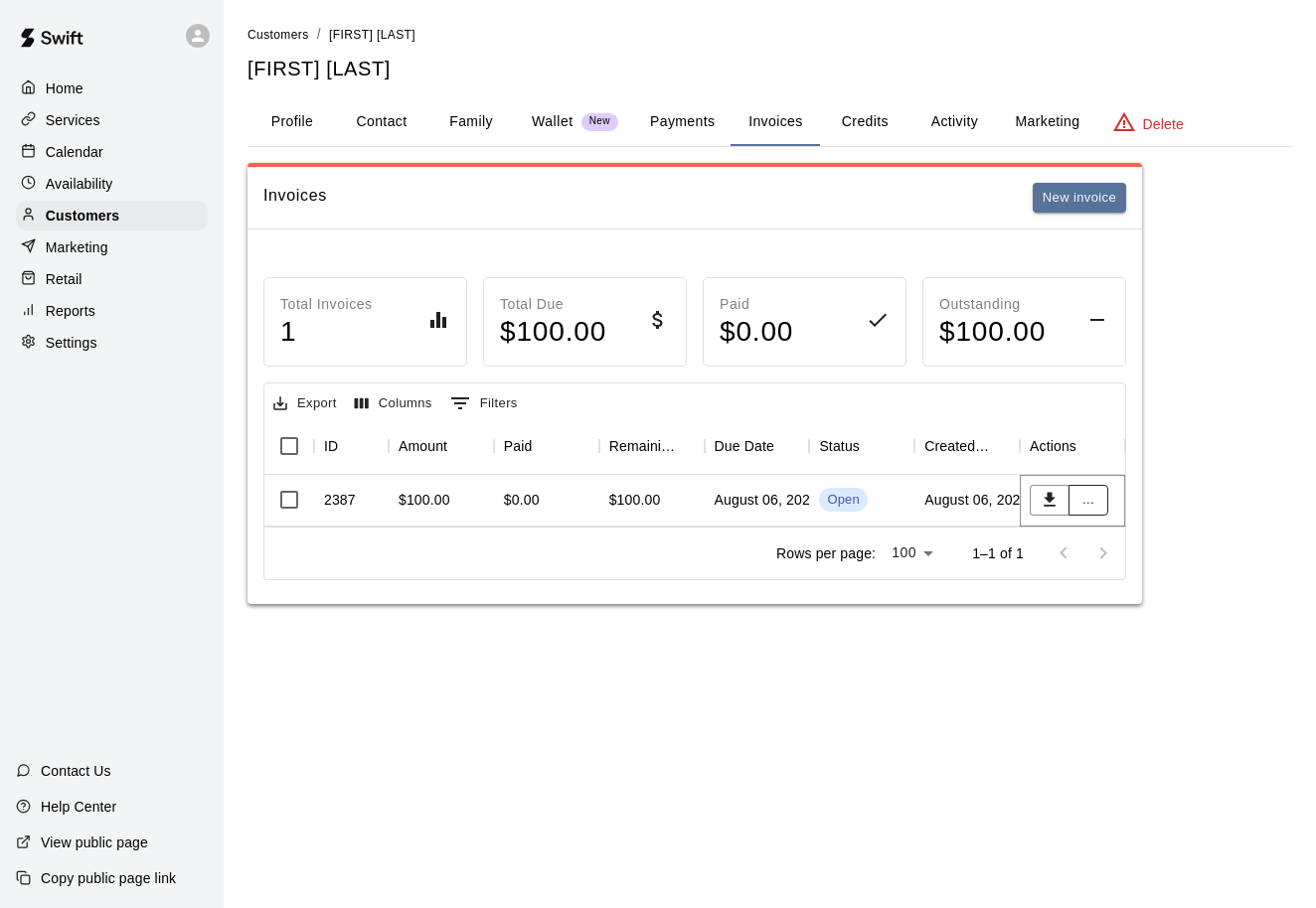 click on "..." at bounding box center [1088, 500] 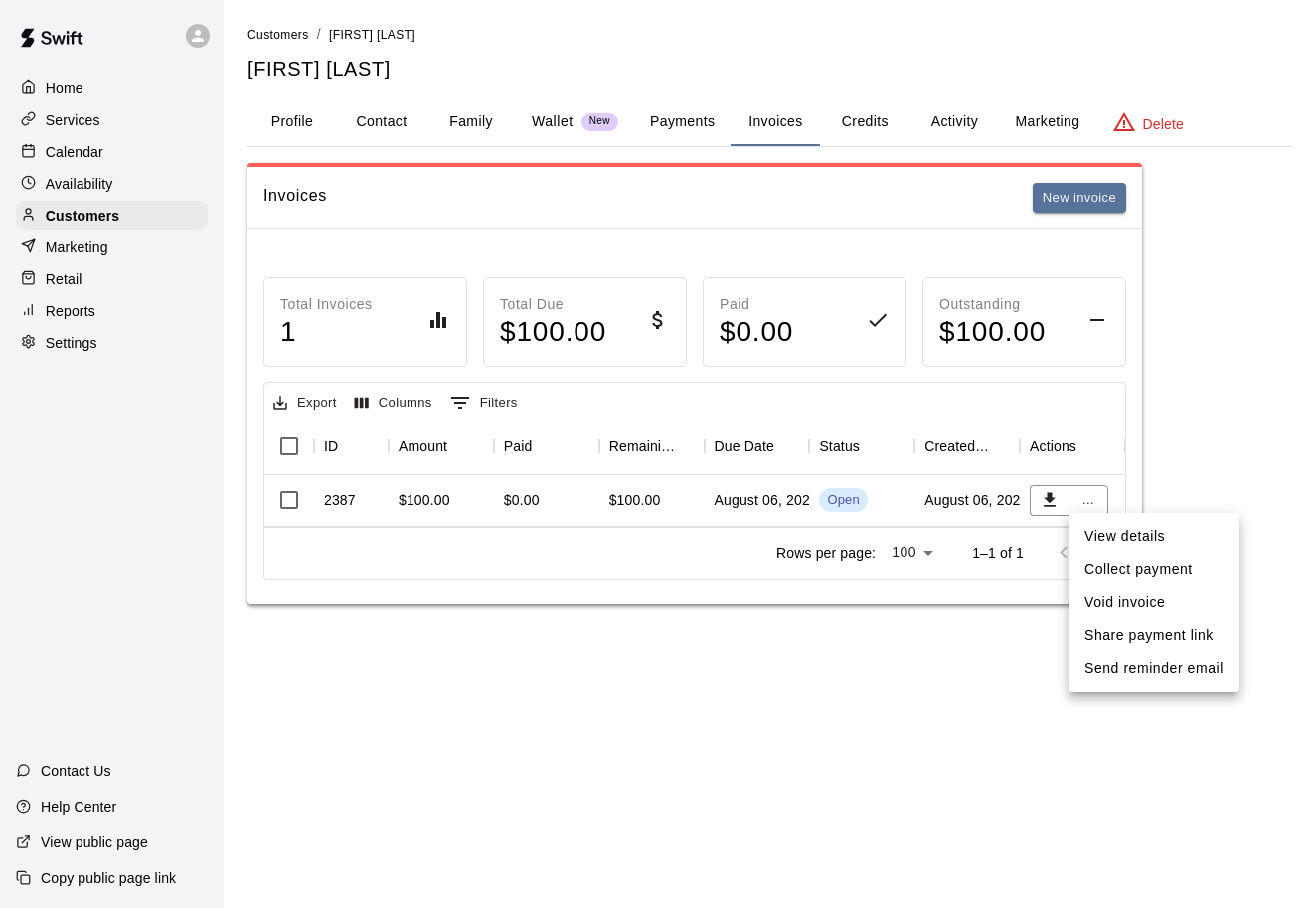 click on "Share payment link" at bounding box center [1154, 635] 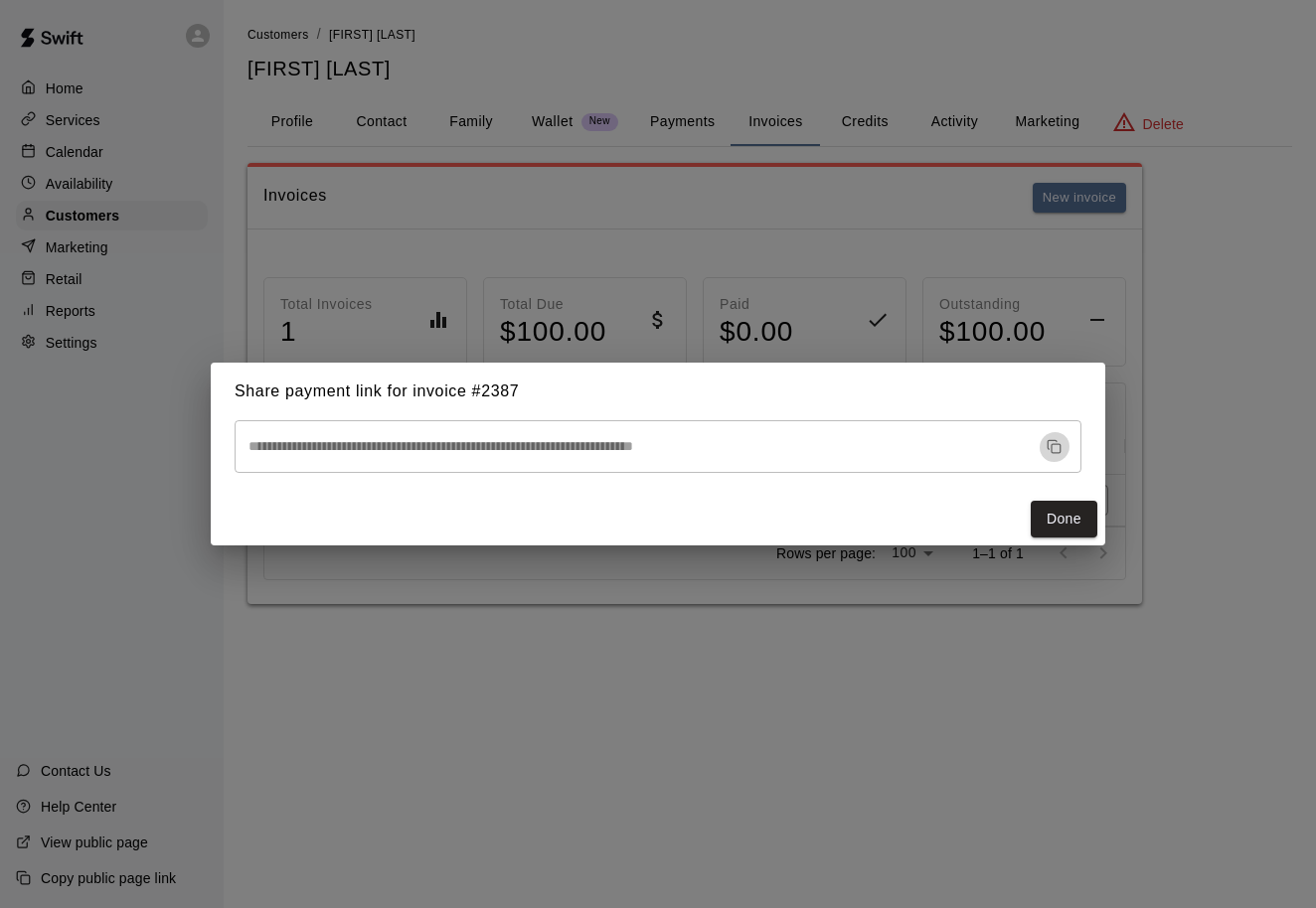 click 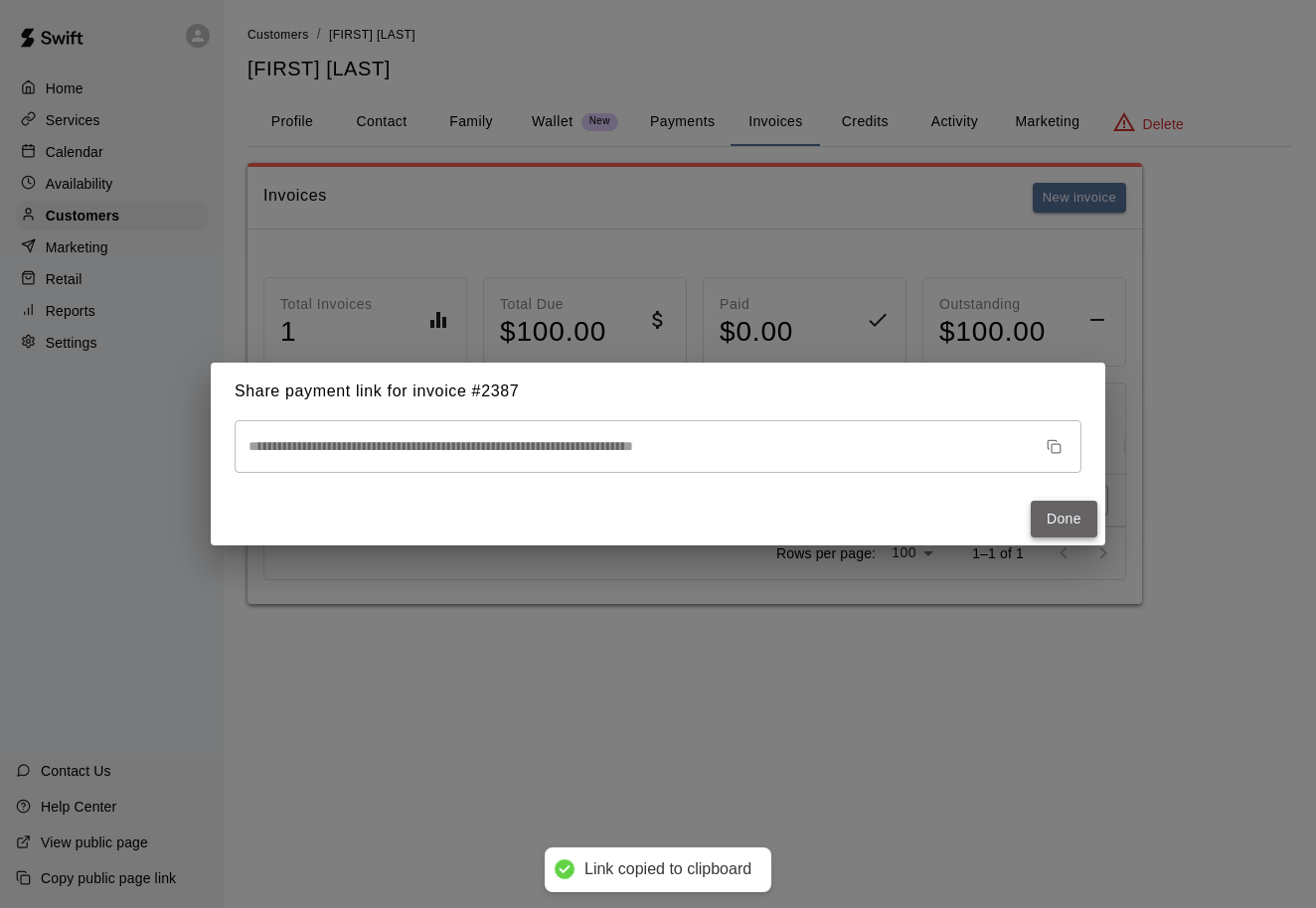 click on "Done" at bounding box center [1064, 519] 